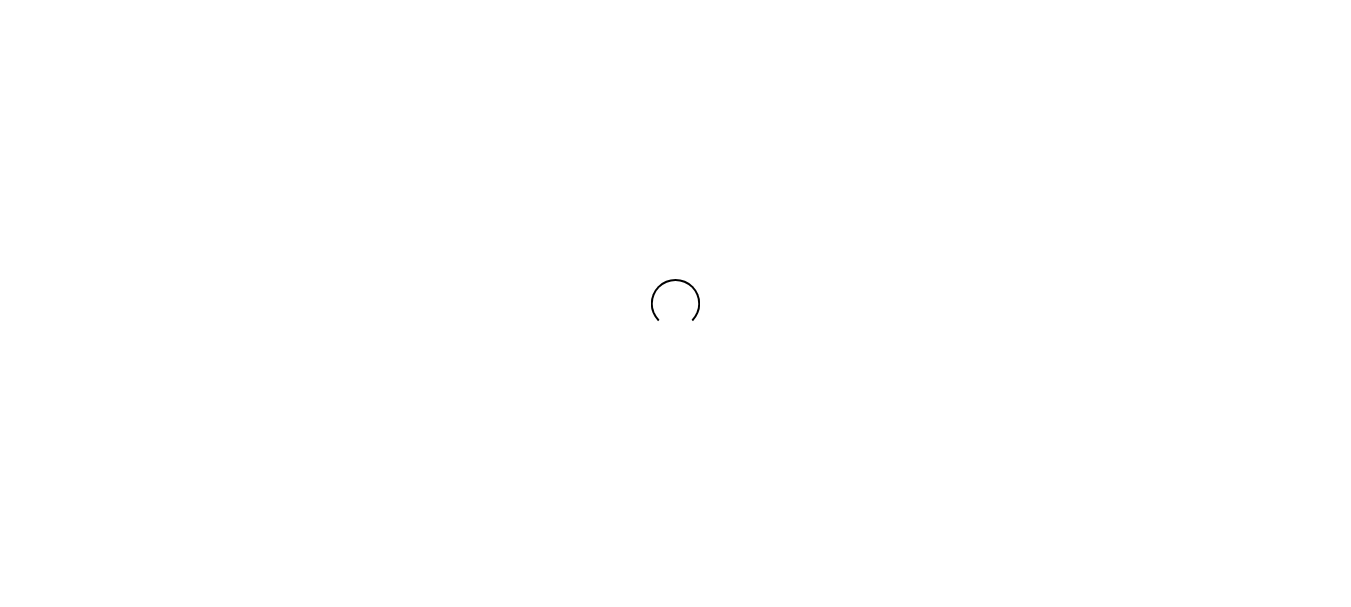scroll, scrollTop: 0, scrollLeft: 0, axis: both 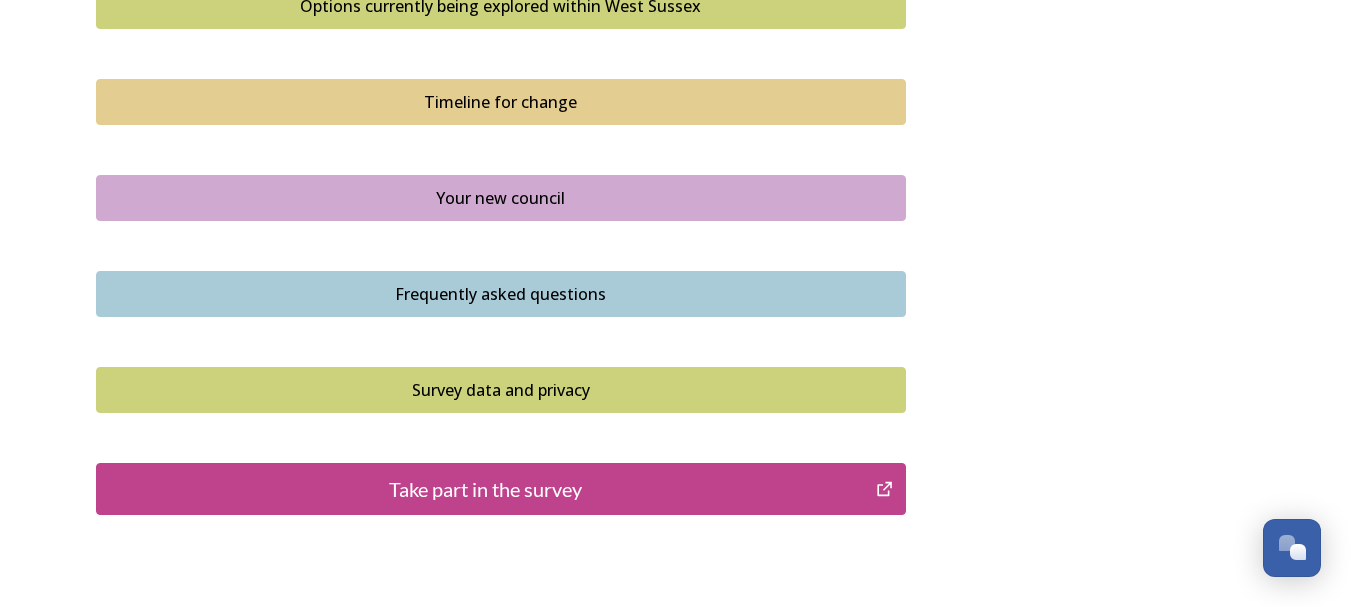 click on "Take part in the survey" at bounding box center [486, 489] 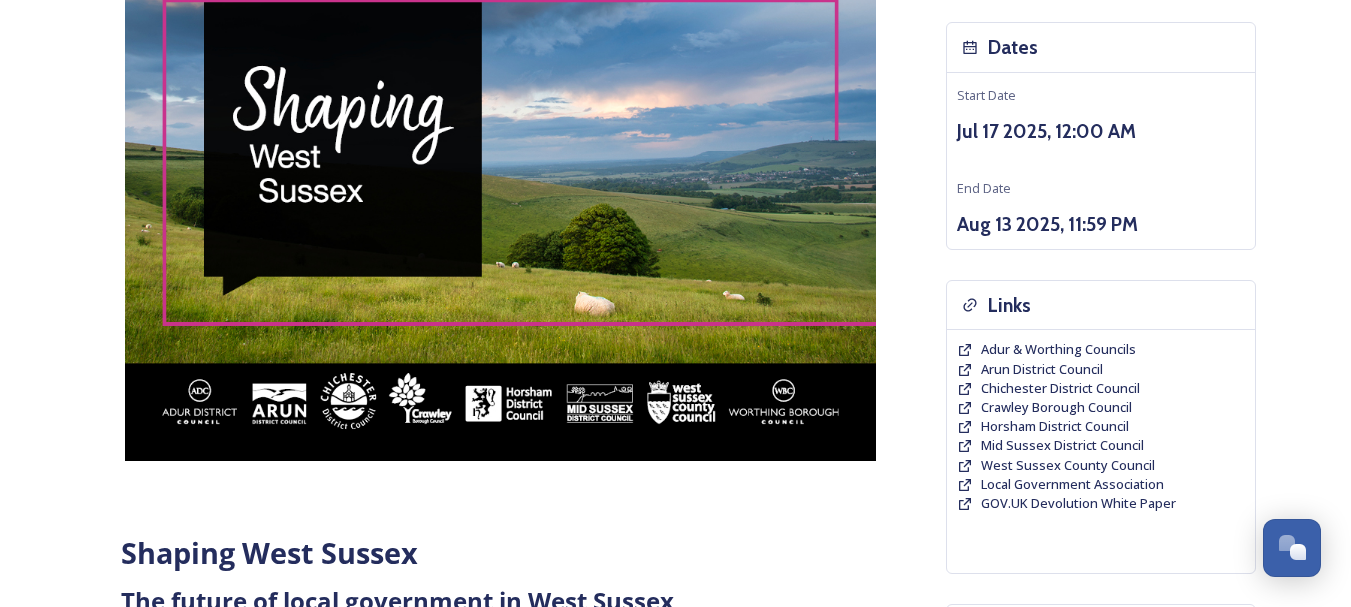 scroll, scrollTop: 0, scrollLeft: 0, axis: both 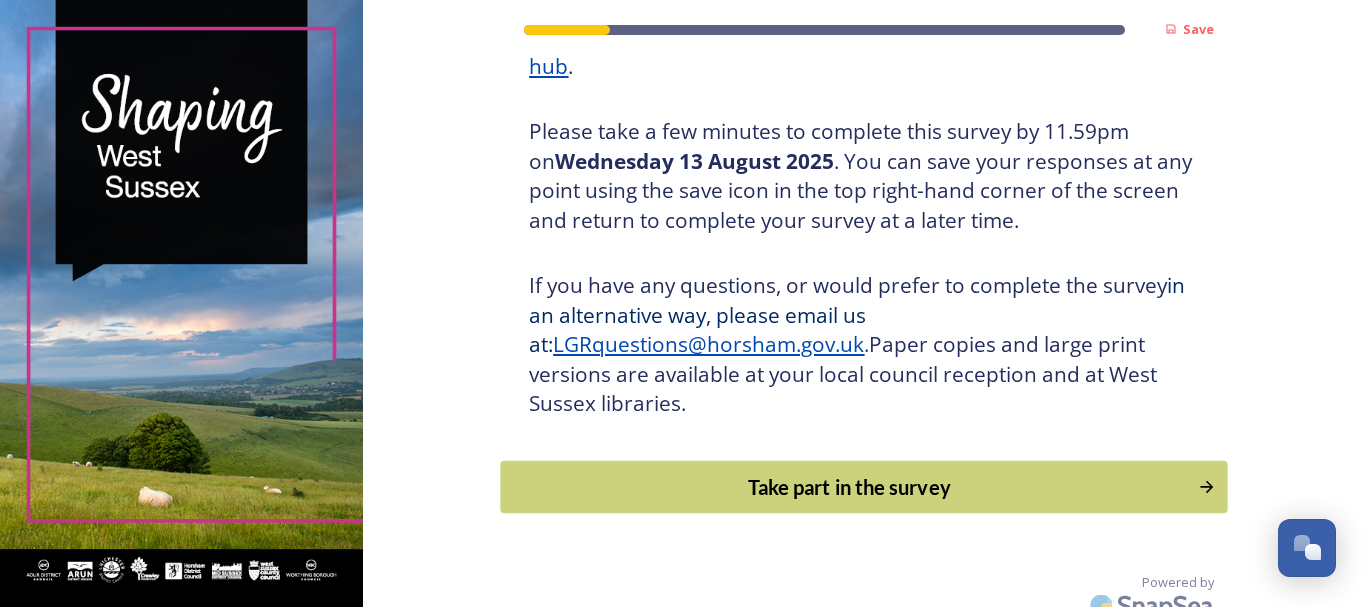 click on "Take part in the survey" at bounding box center (850, 487) 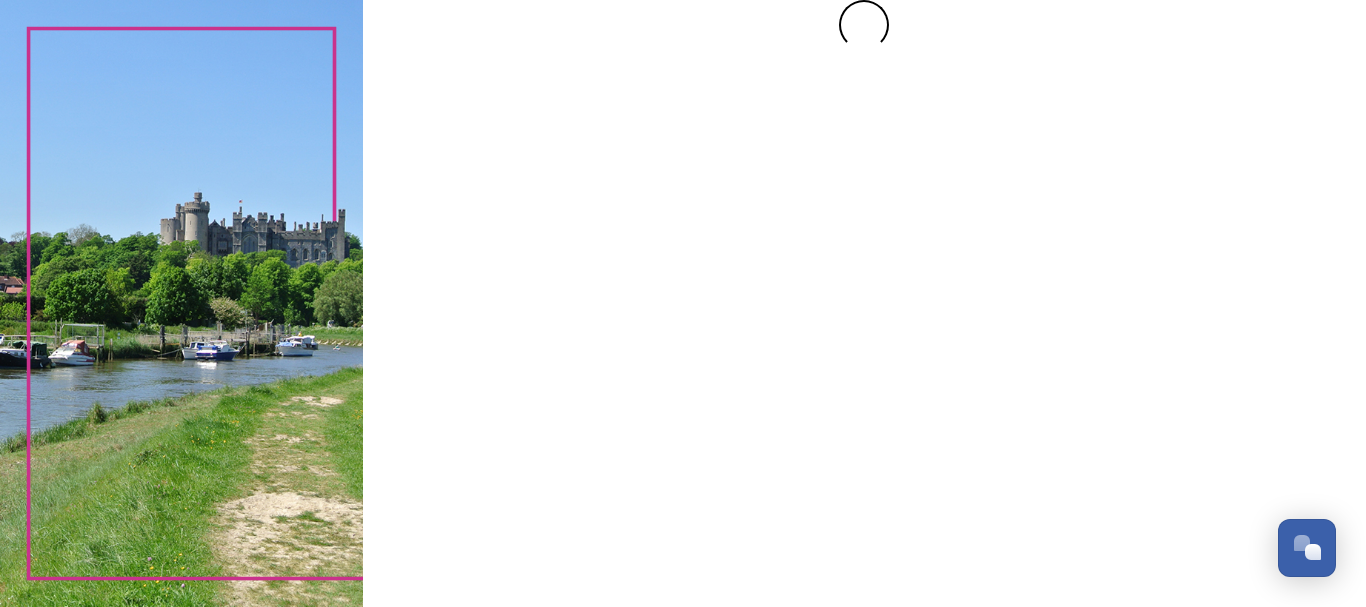 scroll, scrollTop: 0, scrollLeft: 0, axis: both 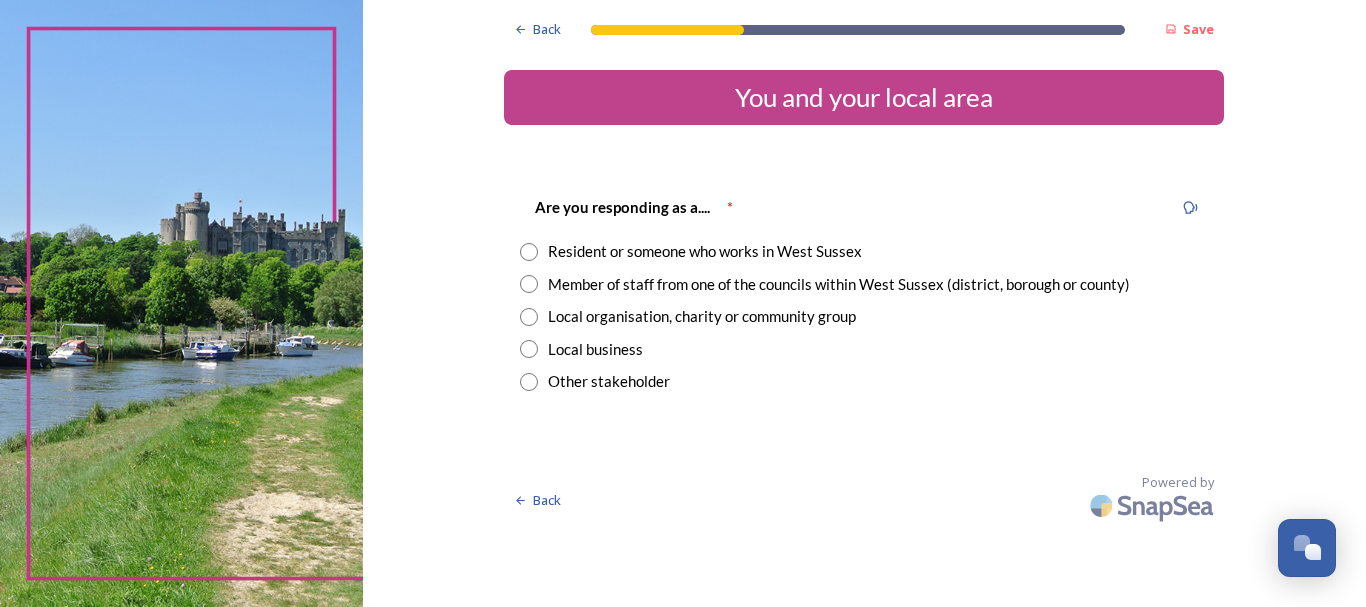 click on "Resident or someone who works in West Sussex" at bounding box center (705, 251) 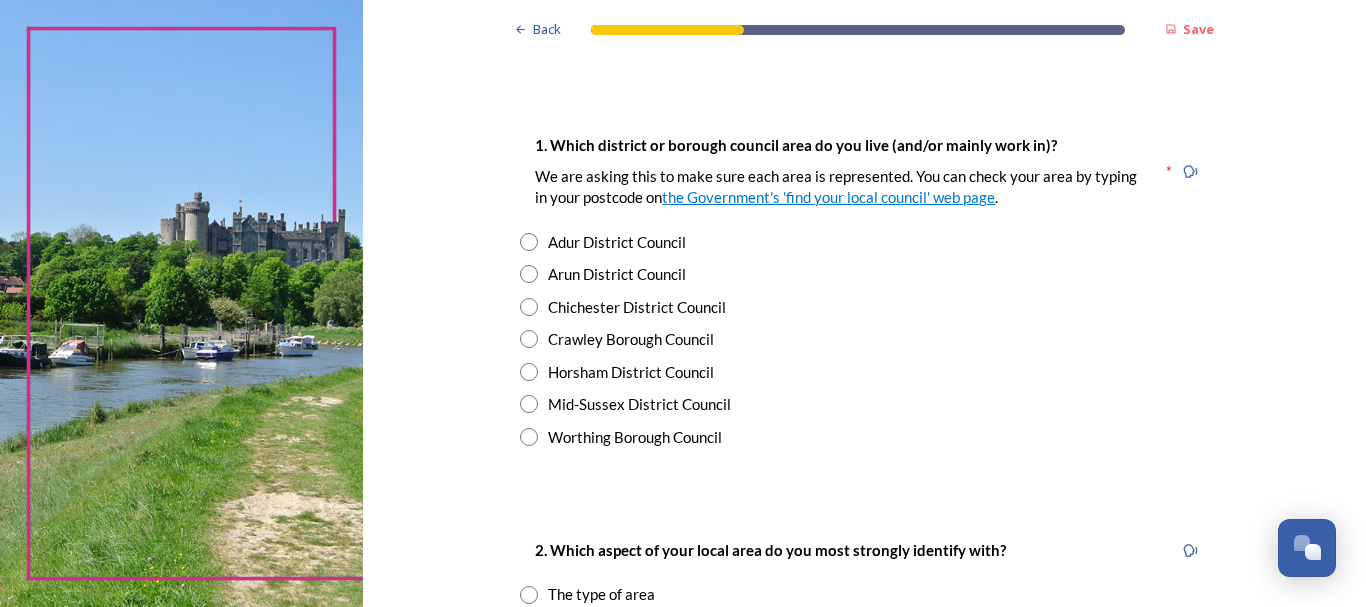 scroll, scrollTop: 359, scrollLeft: 0, axis: vertical 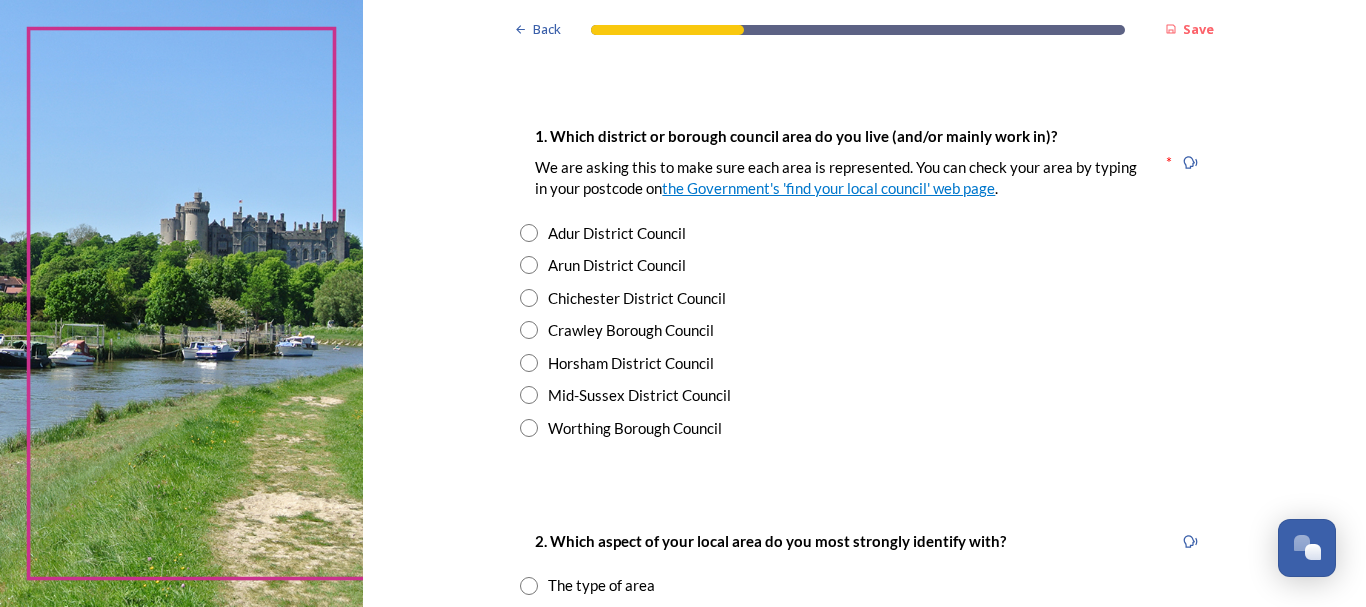 click on "Horsham District Council" at bounding box center [631, 363] 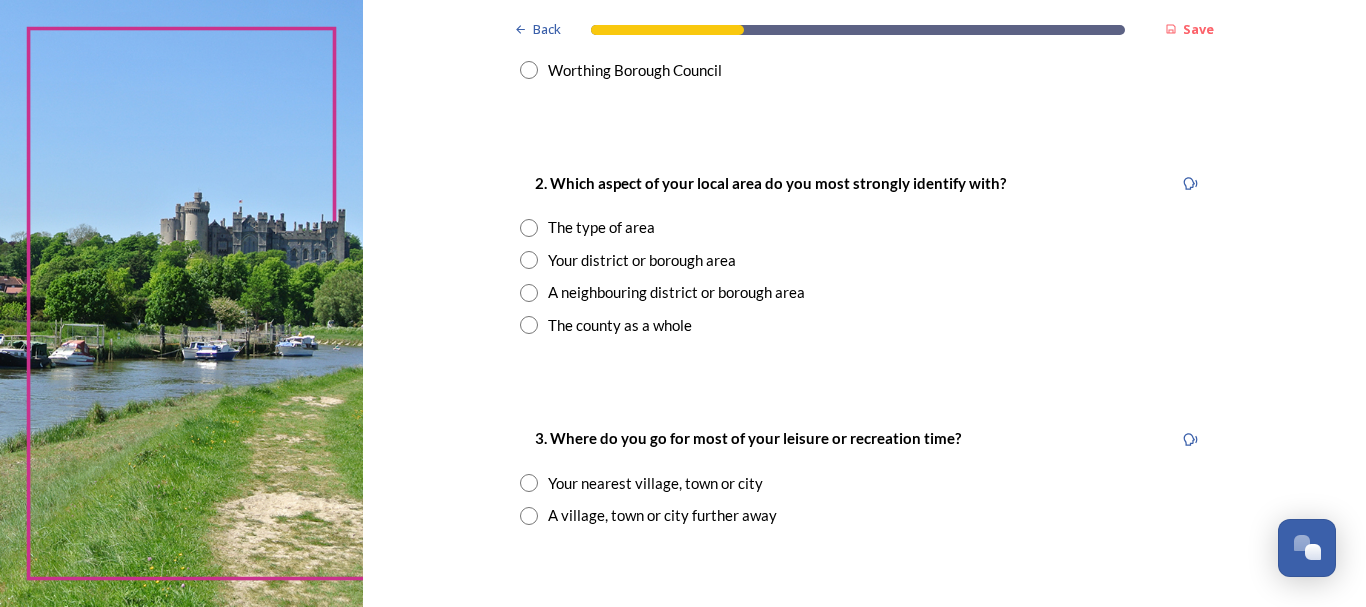 scroll, scrollTop: 726, scrollLeft: 0, axis: vertical 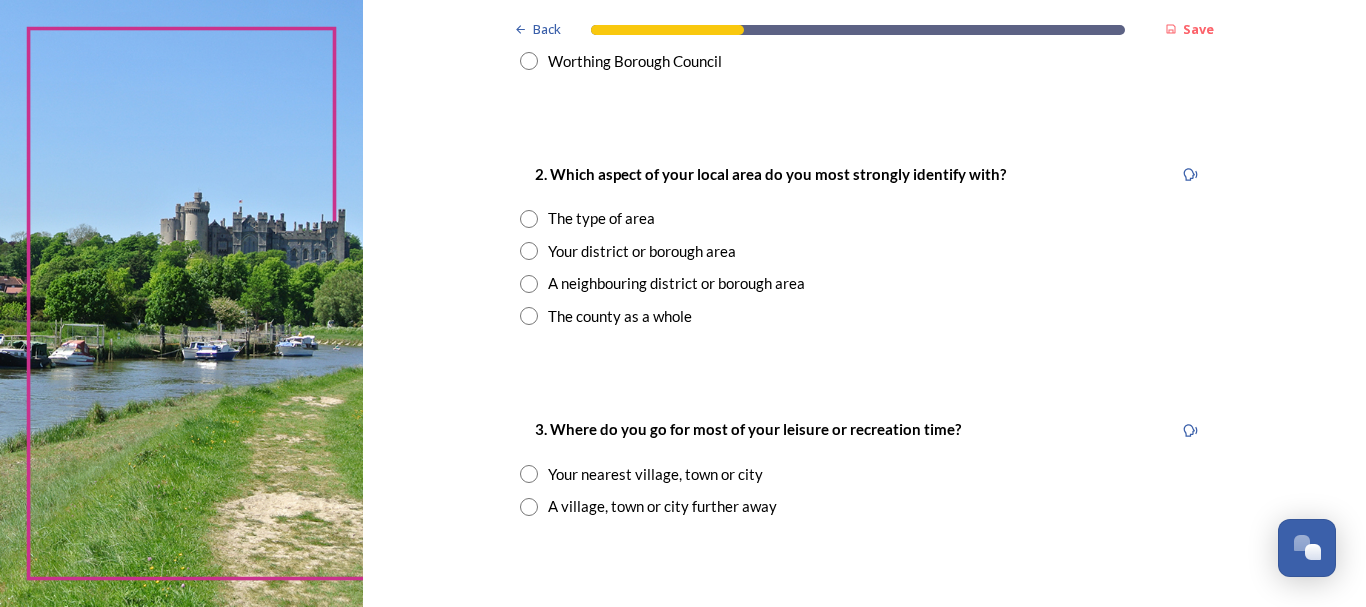 click on "Your district or borough area" at bounding box center [642, 251] 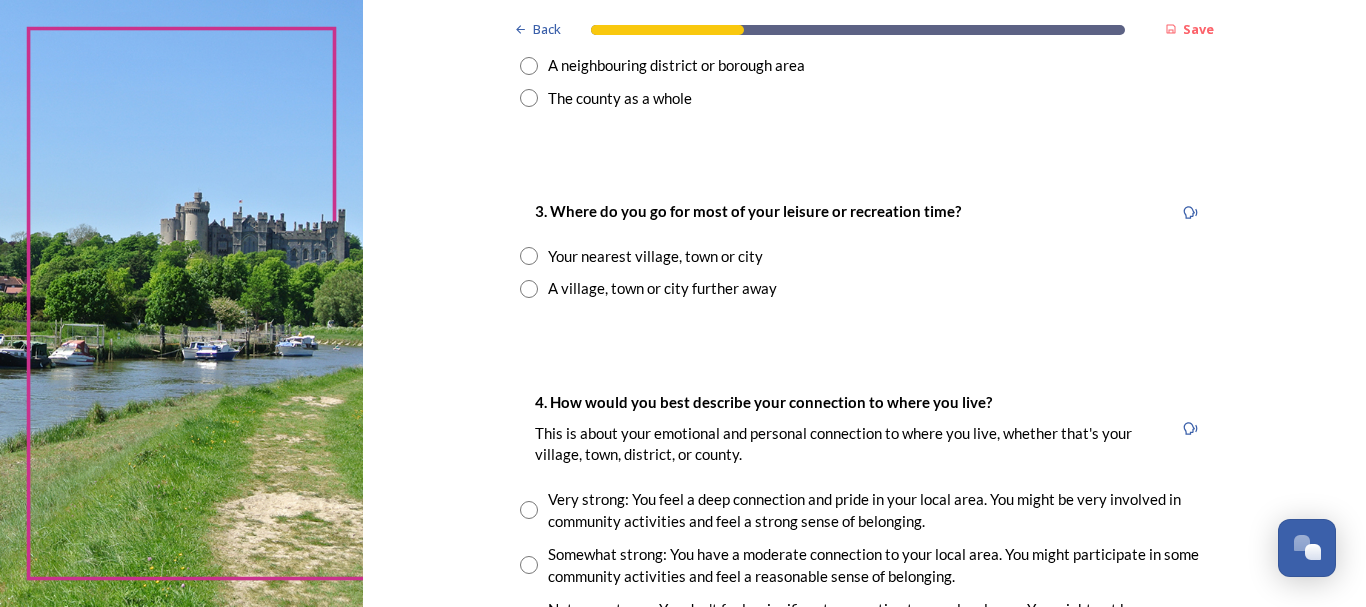 scroll, scrollTop: 956, scrollLeft: 0, axis: vertical 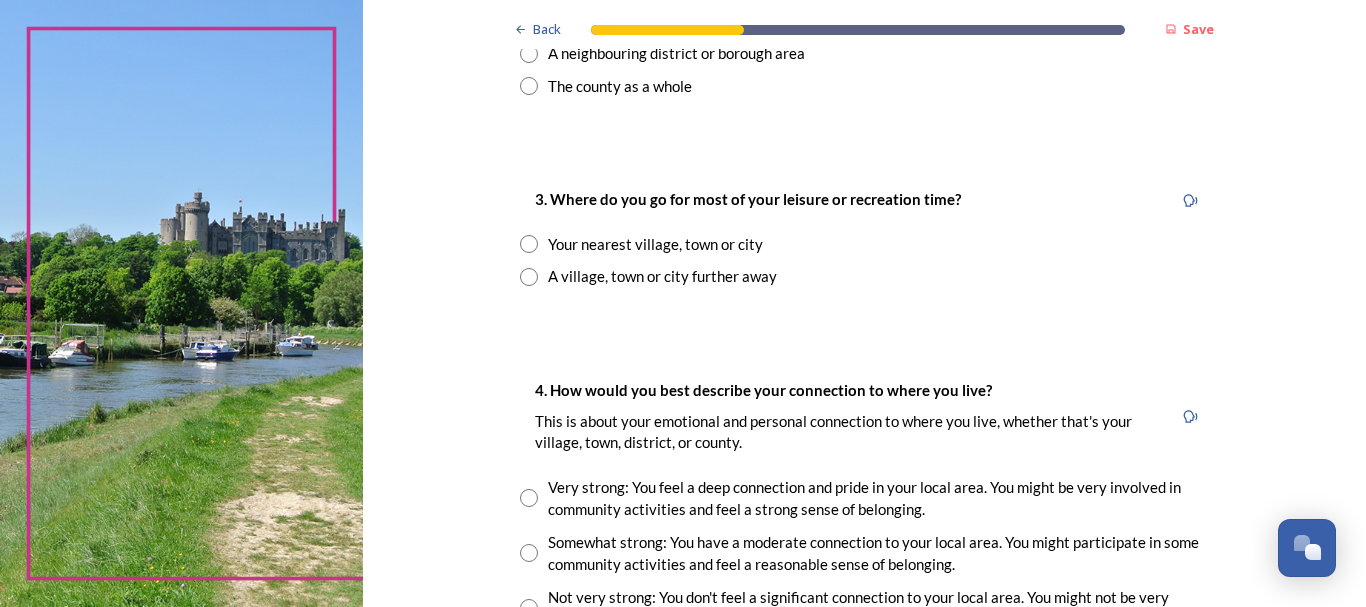 click on "Your nearest village, town or city" at bounding box center [655, 244] 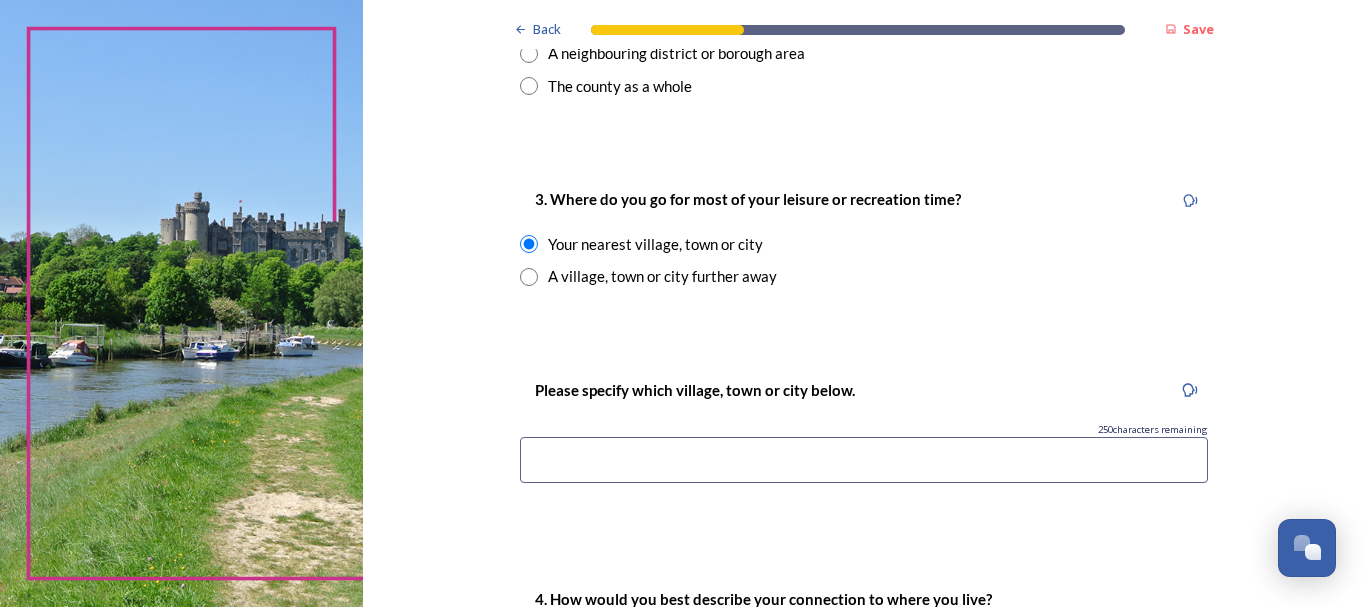 click at bounding box center [864, 460] 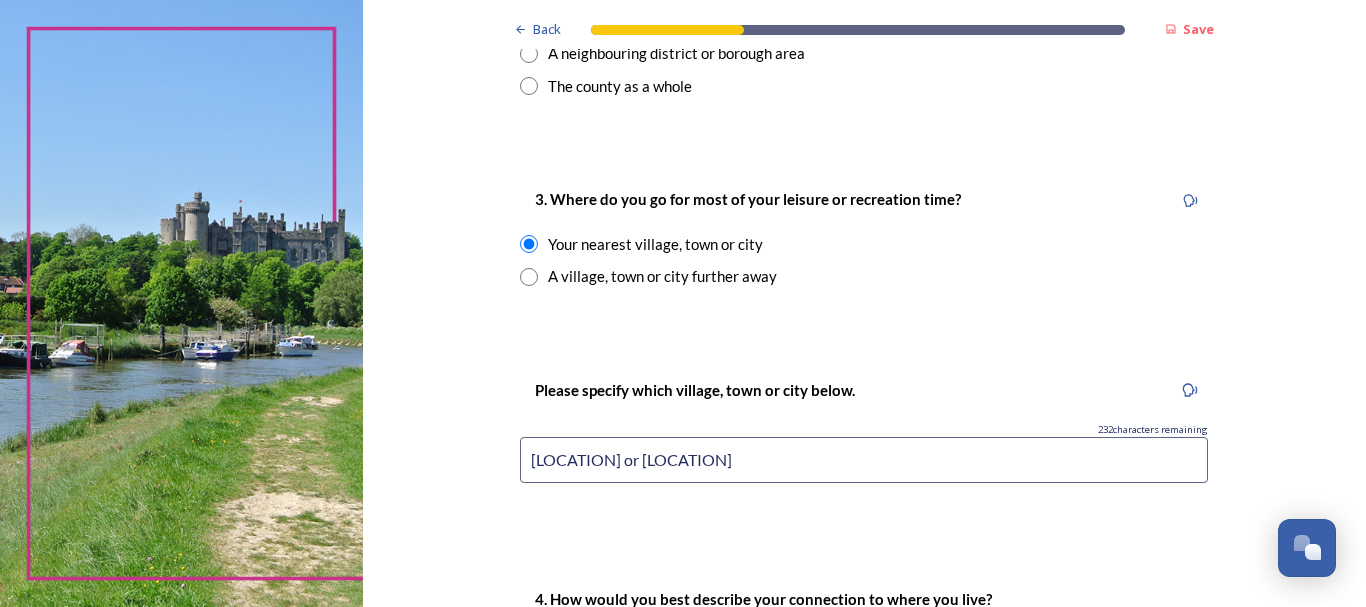 click on "[LOCATION] or [LOCATION]" at bounding box center [864, 460] 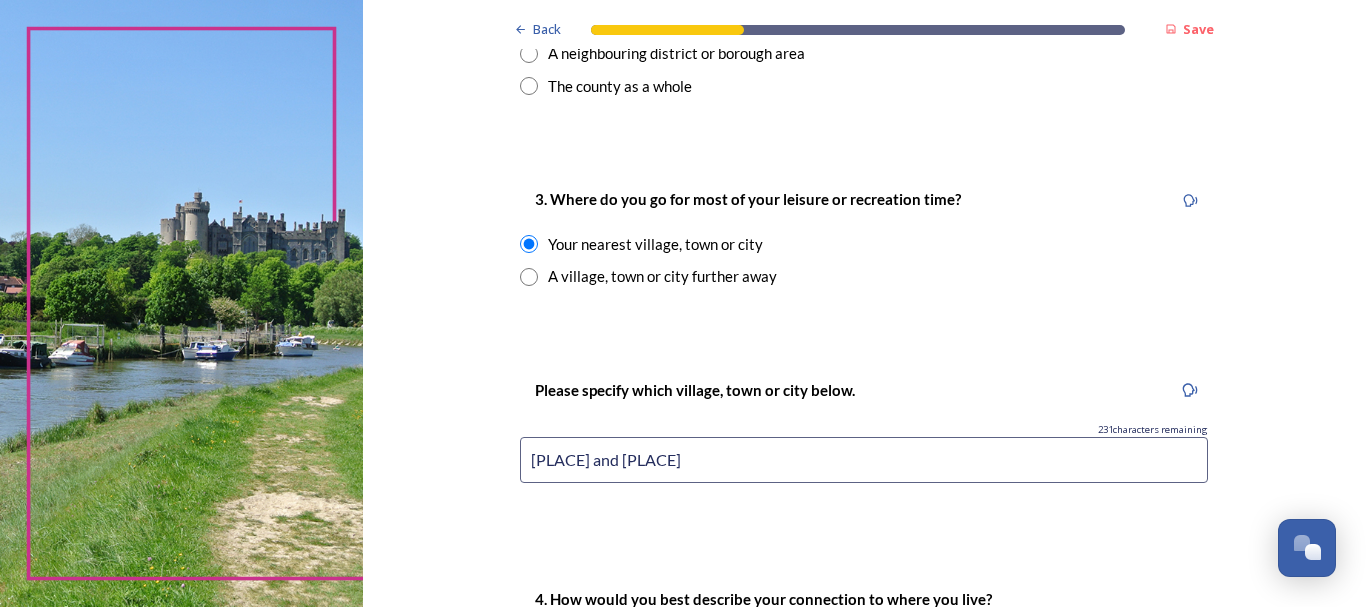 click on "[PLACE] and [PLACE]" at bounding box center [864, 460] 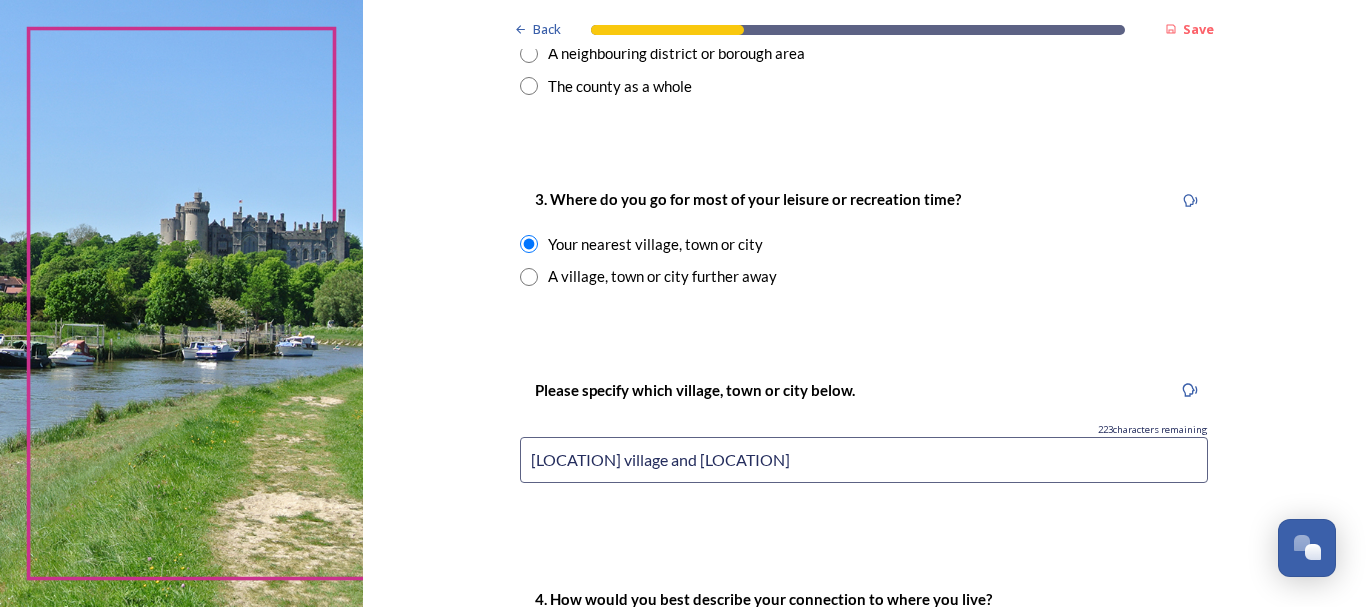 click on "[LOCATION] village and [LOCATION]" at bounding box center [864, 460] 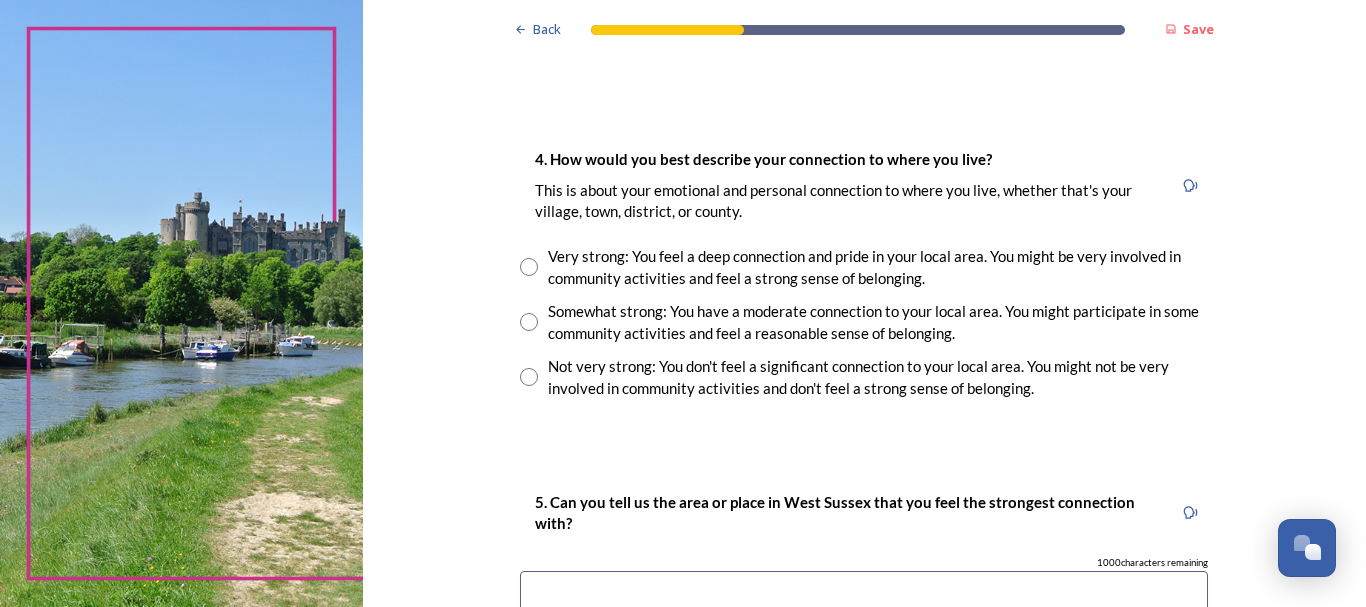 scroll, scrollTop: 1401, scrollLeft: 0, axis: vertical 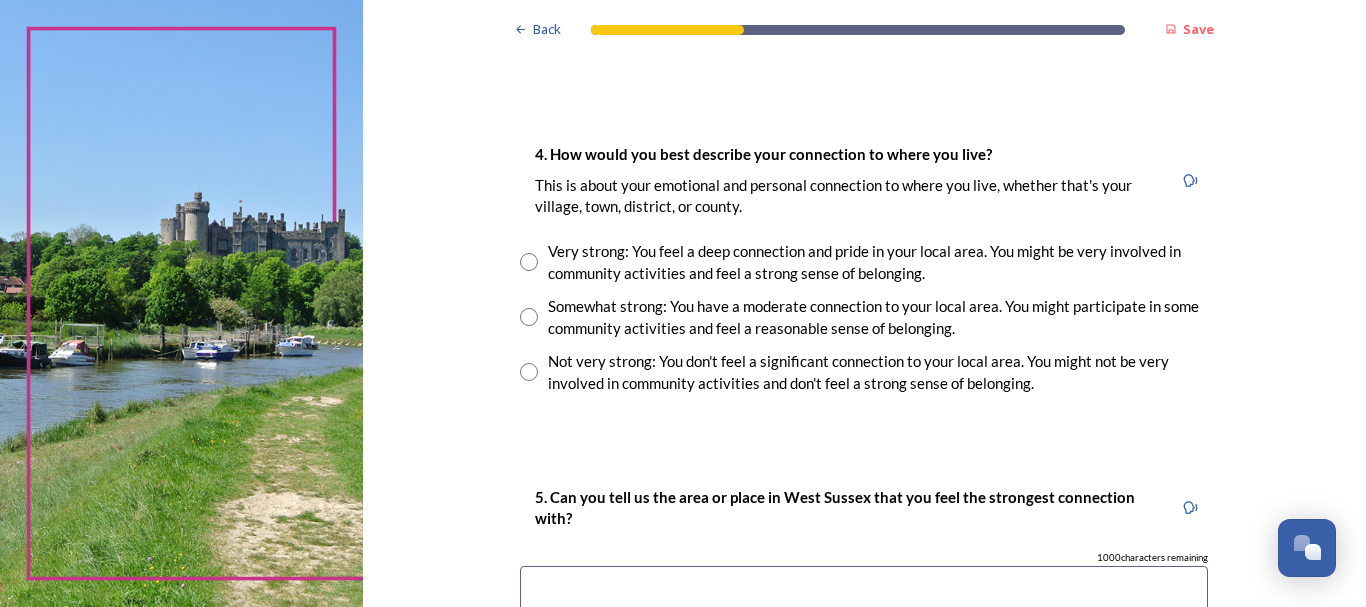 type on "[LOCATION] village and [LOCATION] town centre" 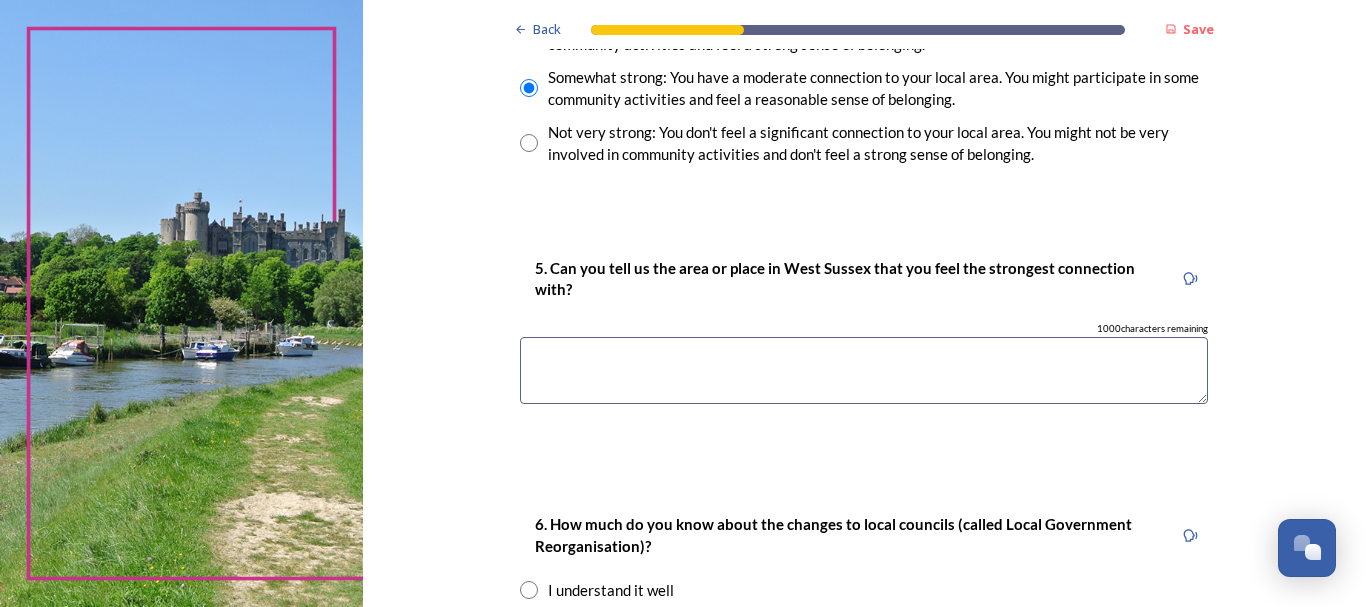scroll, scrollTop: 1643, scrollLeft: 0, axis: vertical 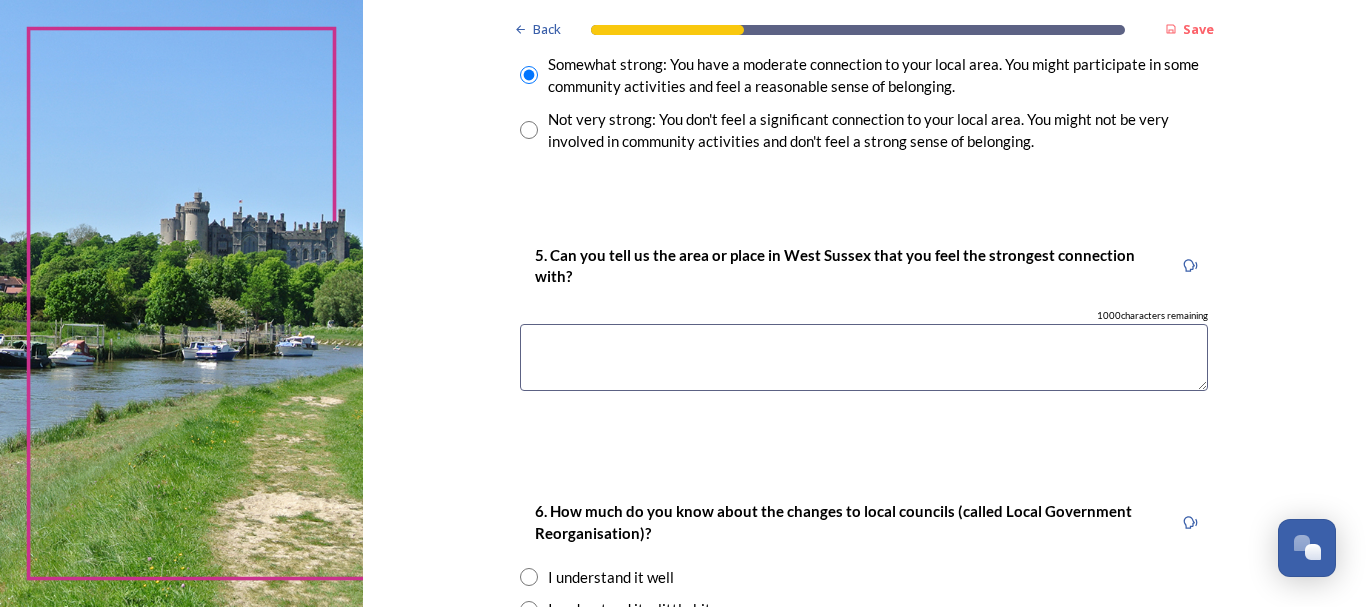 click at bounding box center [864, 357] 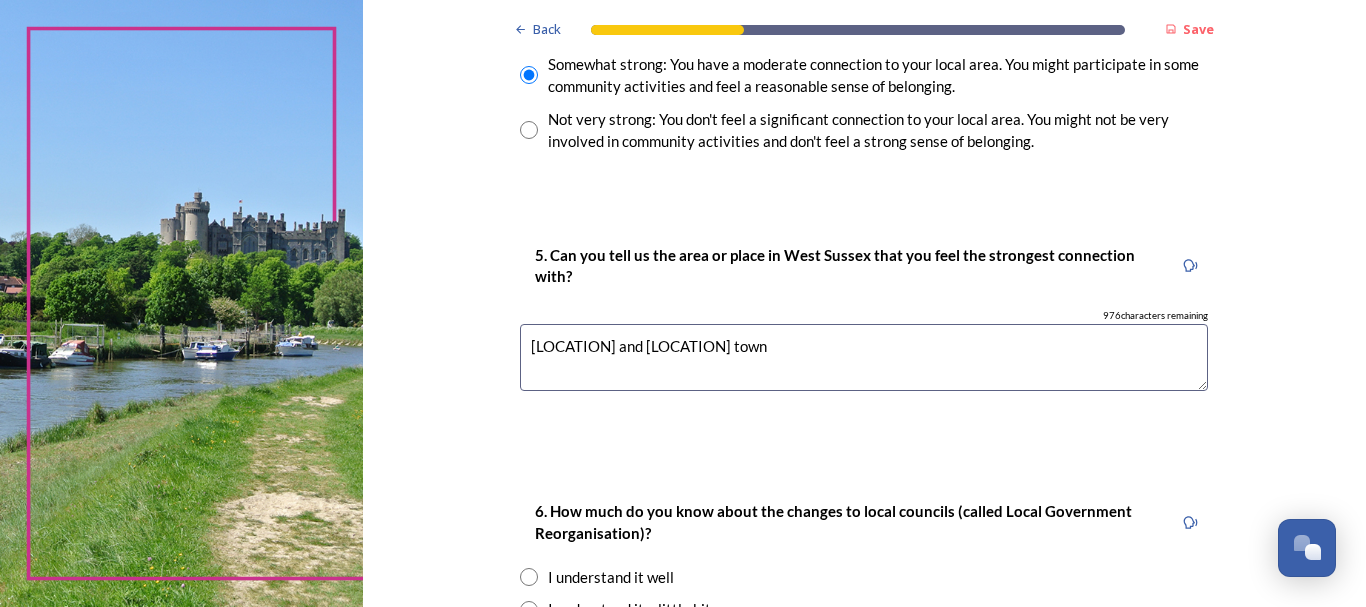 click on "[LOCATION] and [LOCATION] town" at bounding box center (864, 357) 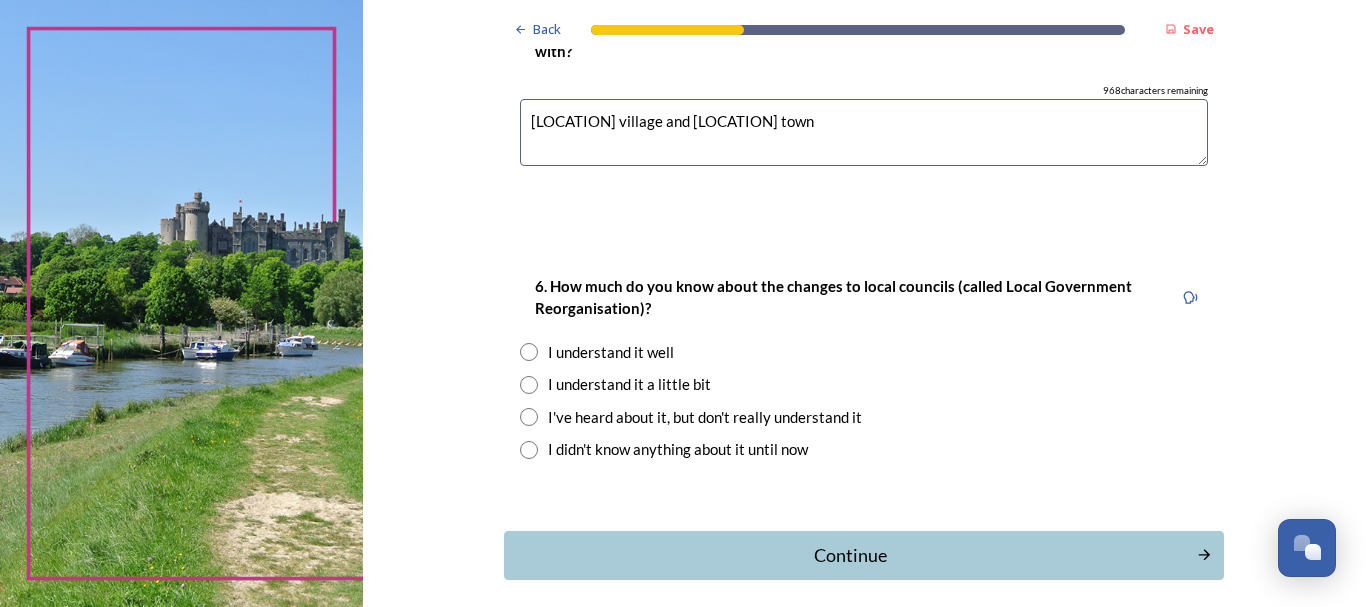 scroll, scrollTop: 1872, scrollLeft: 0, axis: vertical 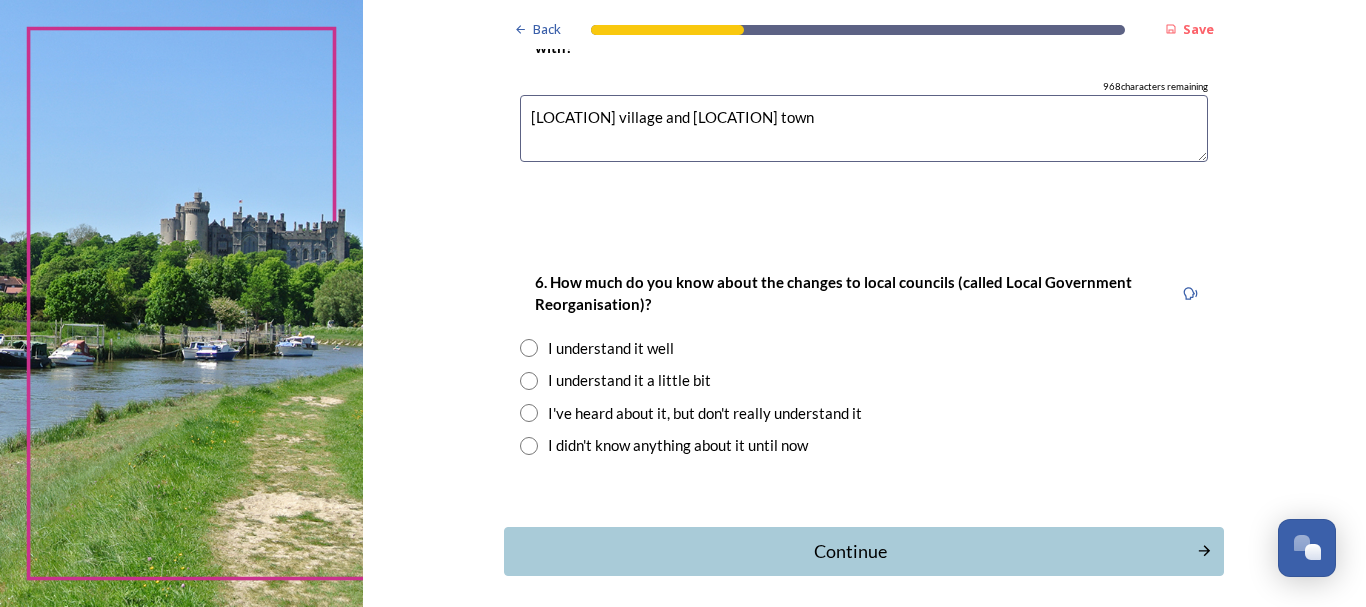 type on "[LOCATION] village and [LOCATION] town" 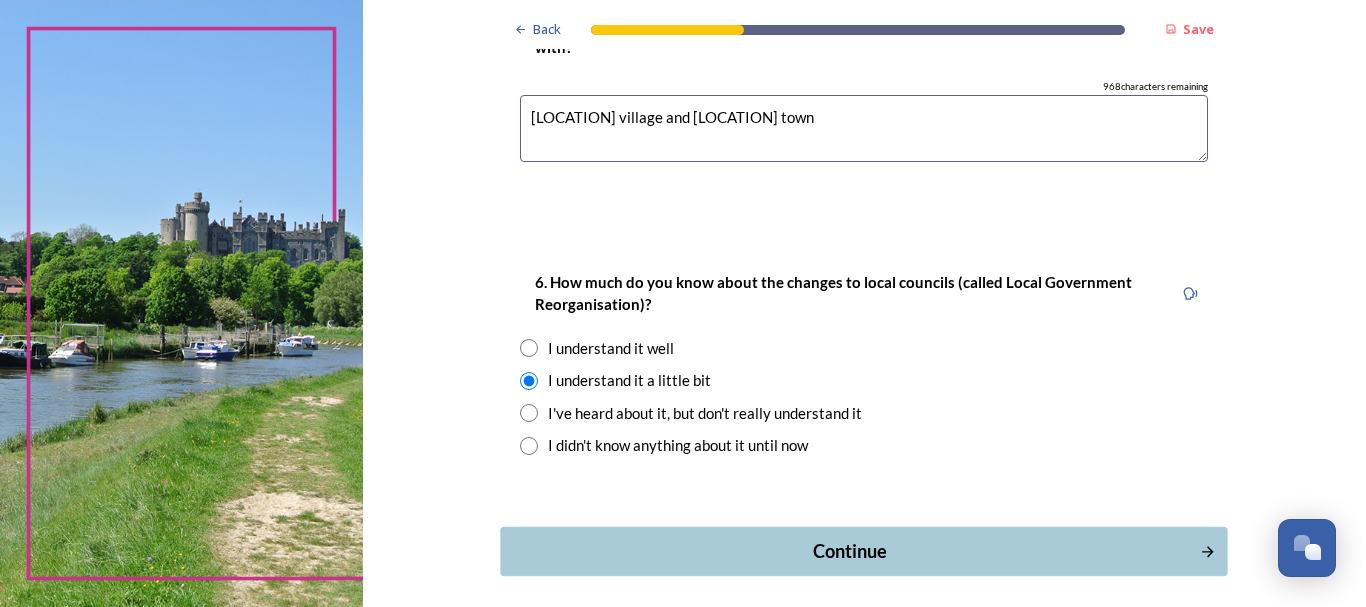 click on "Continue" at bounding box center [850, 551] 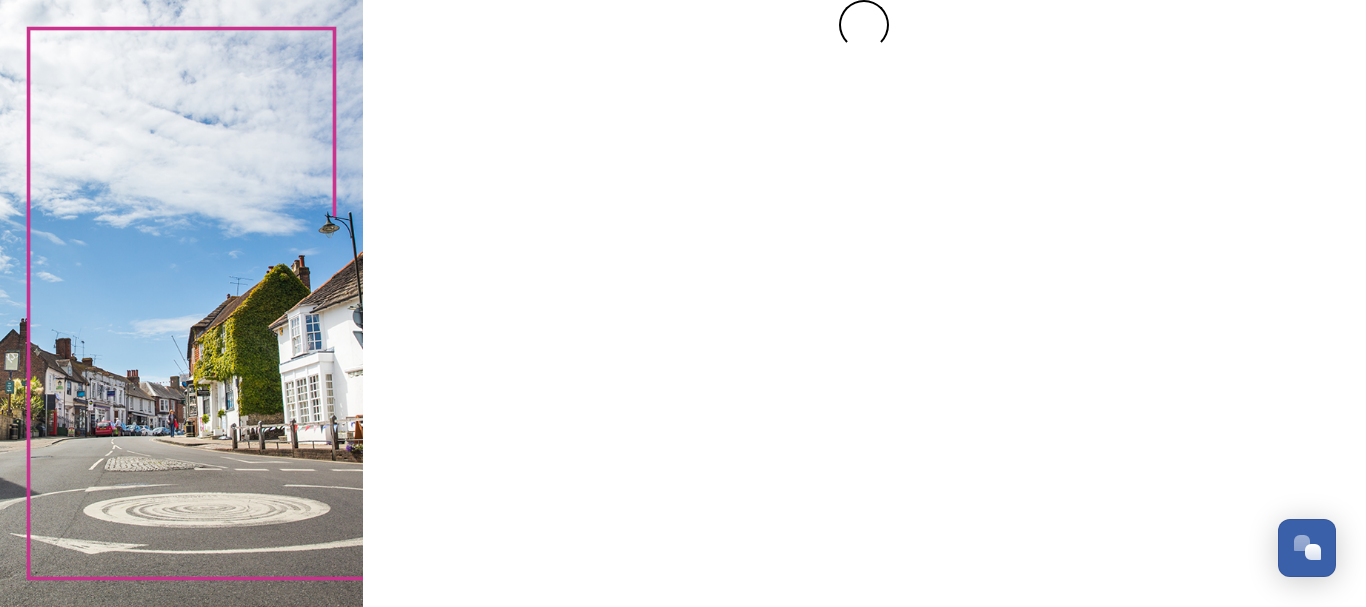 scroll, scrollTop: 0, scrollLeft: 0, axis: both 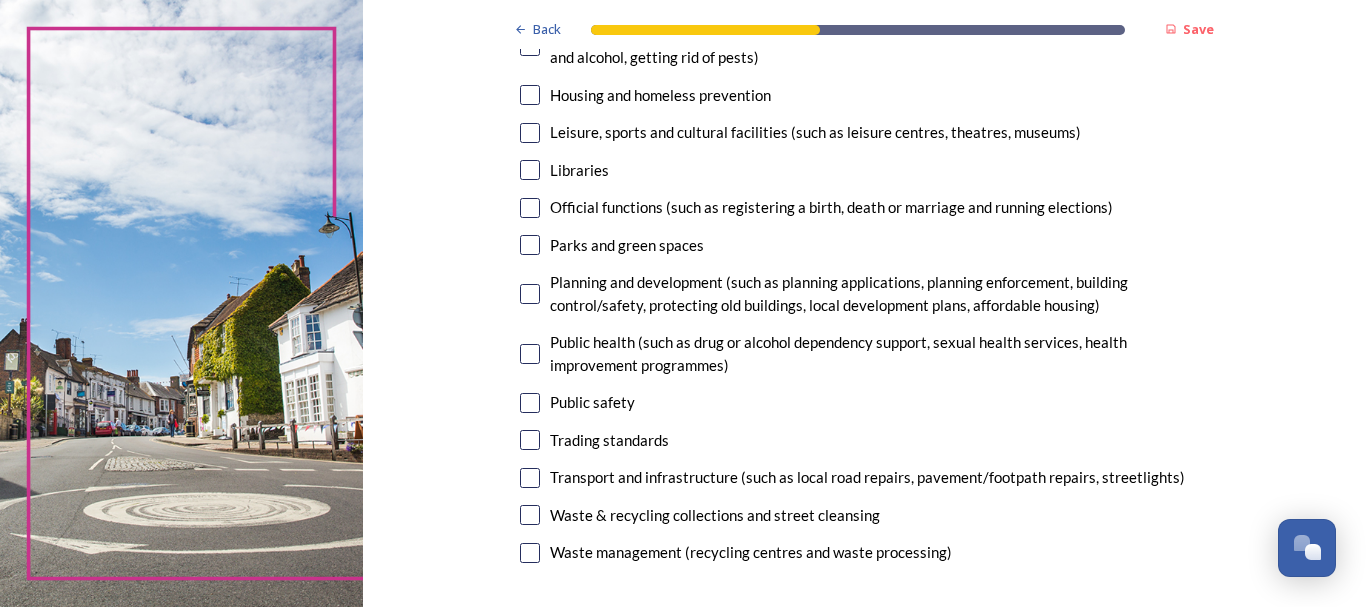 click on "Transport and infrastructure (such as local road repairs, pavement/footpath repairs, streetlights)" at bounding box center (867, 477) 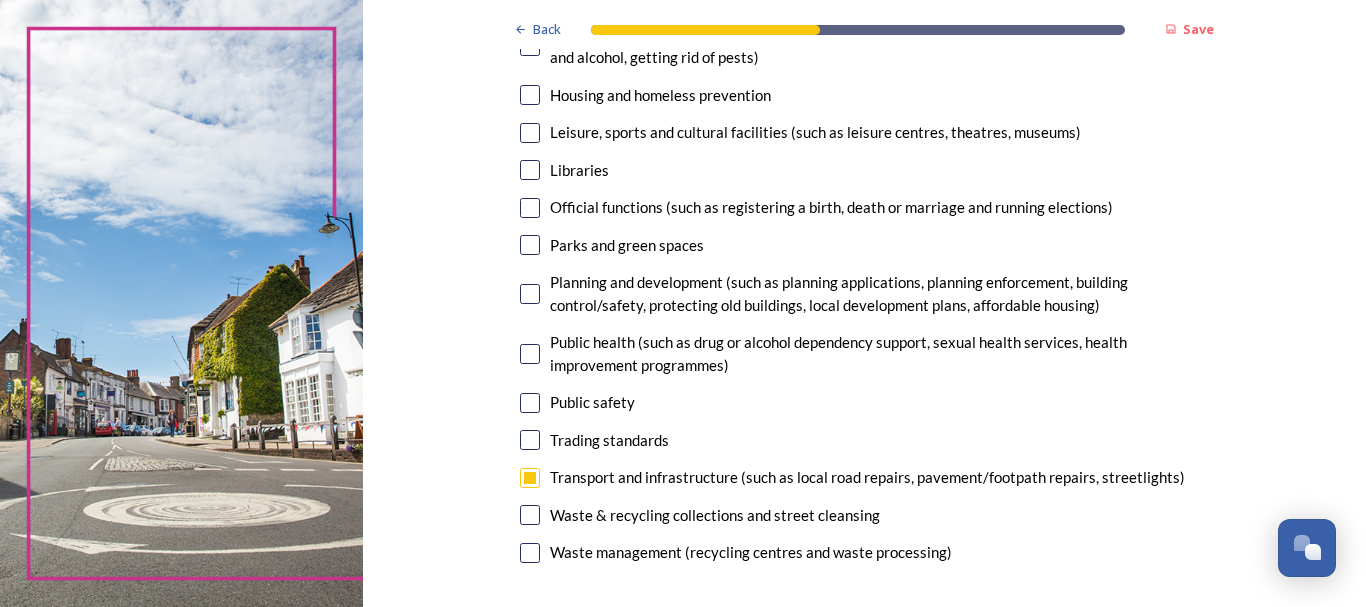 checkbox on "true" 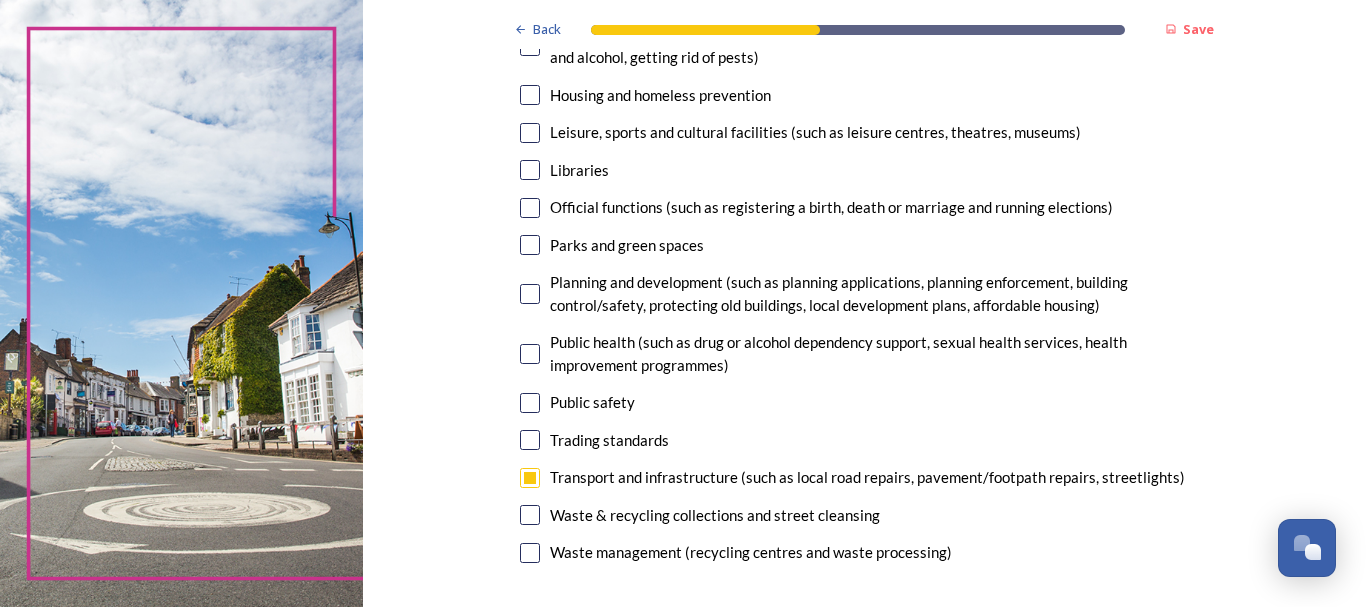 click on "Public safety" at bounding box center (592, 402) 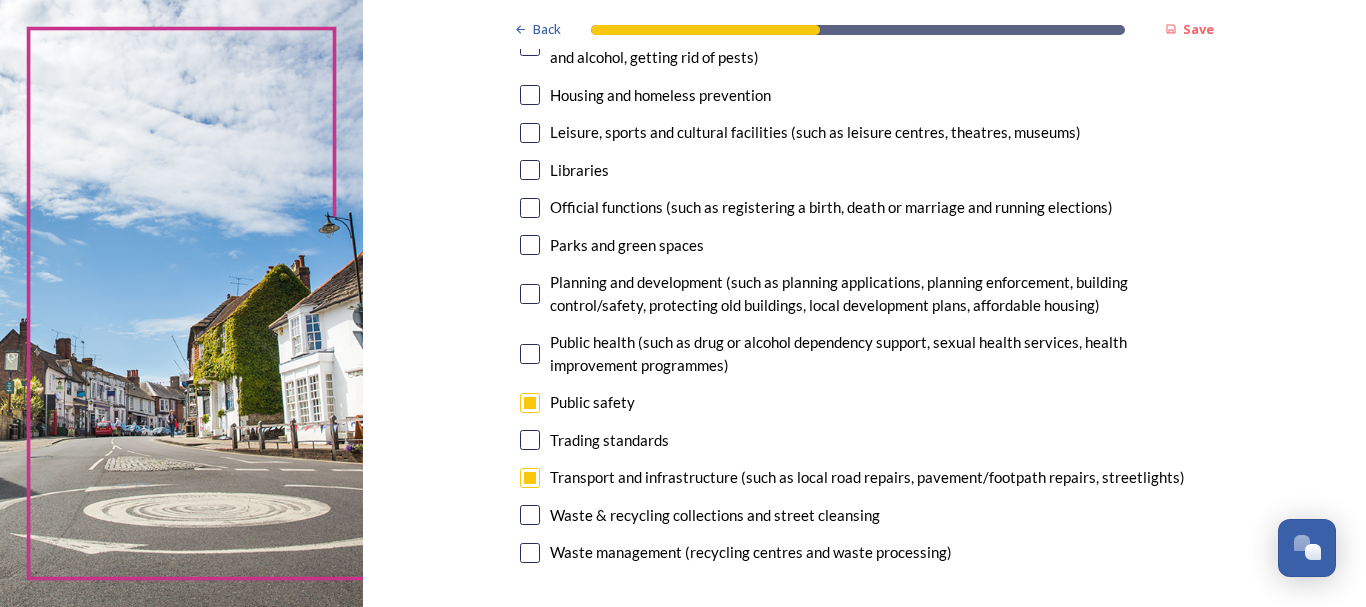 checkbox on "true" 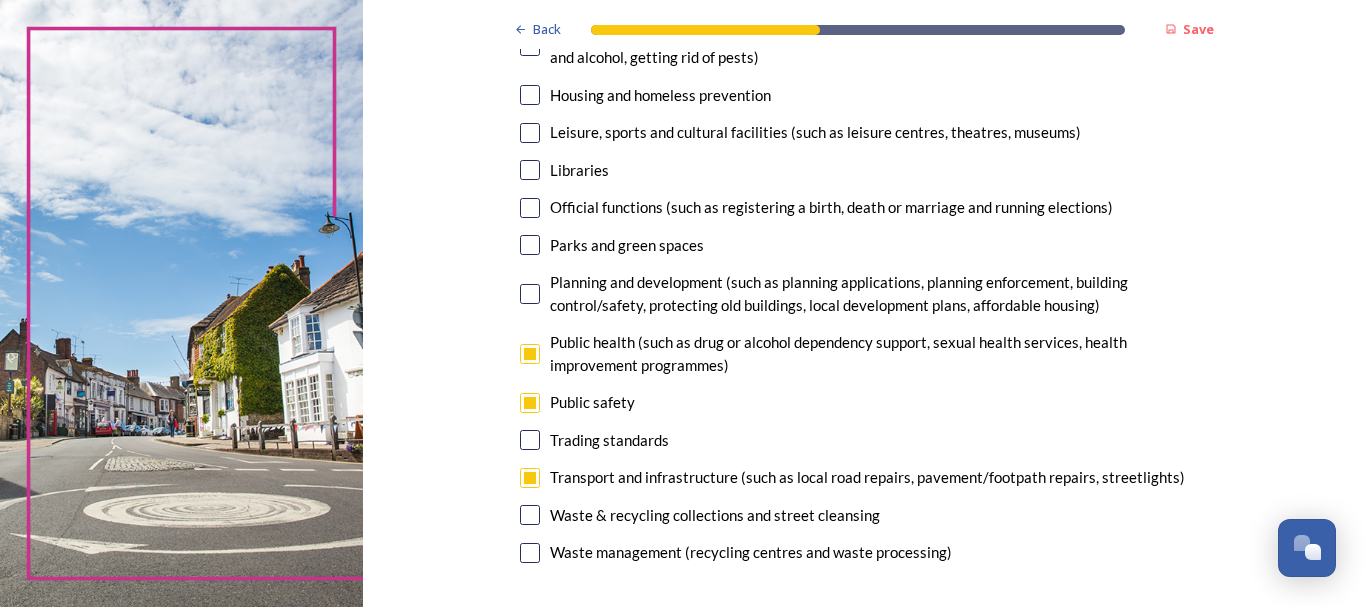 checkbox on "true" 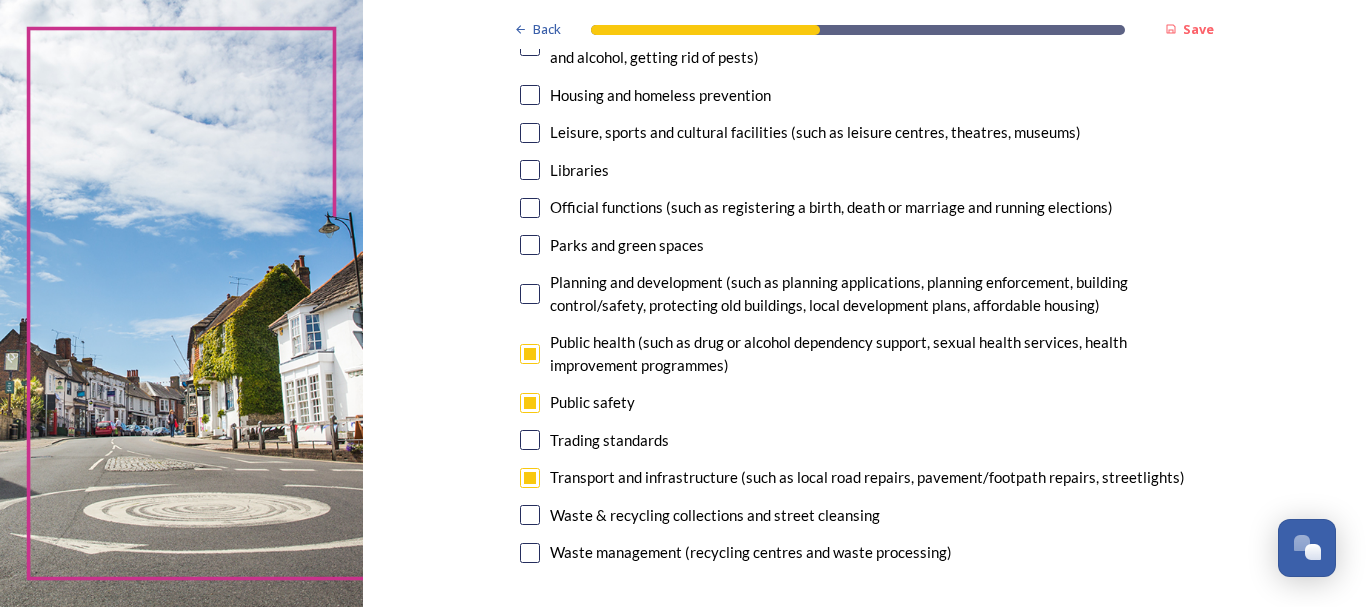 click on "Planning and development (such as planning applications, planning enforcement, building control/safety, protecting old buildings, local development plans, affordable housing)" at bounding box center (879, 293) 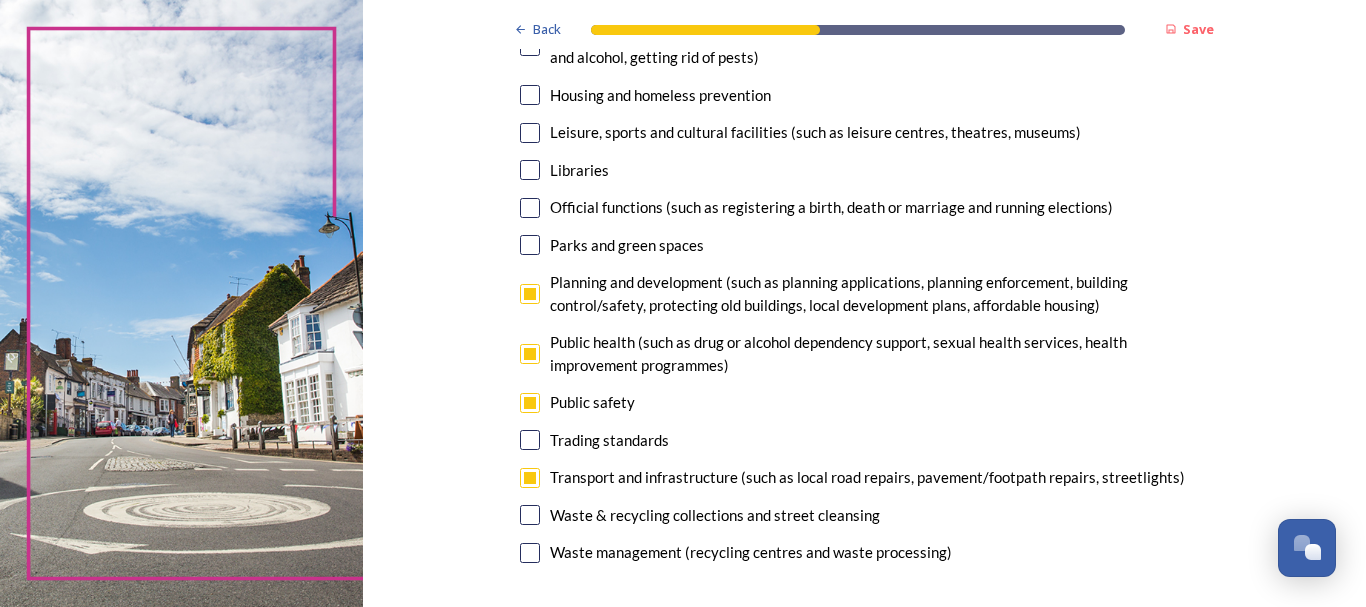 checkbox on "true" 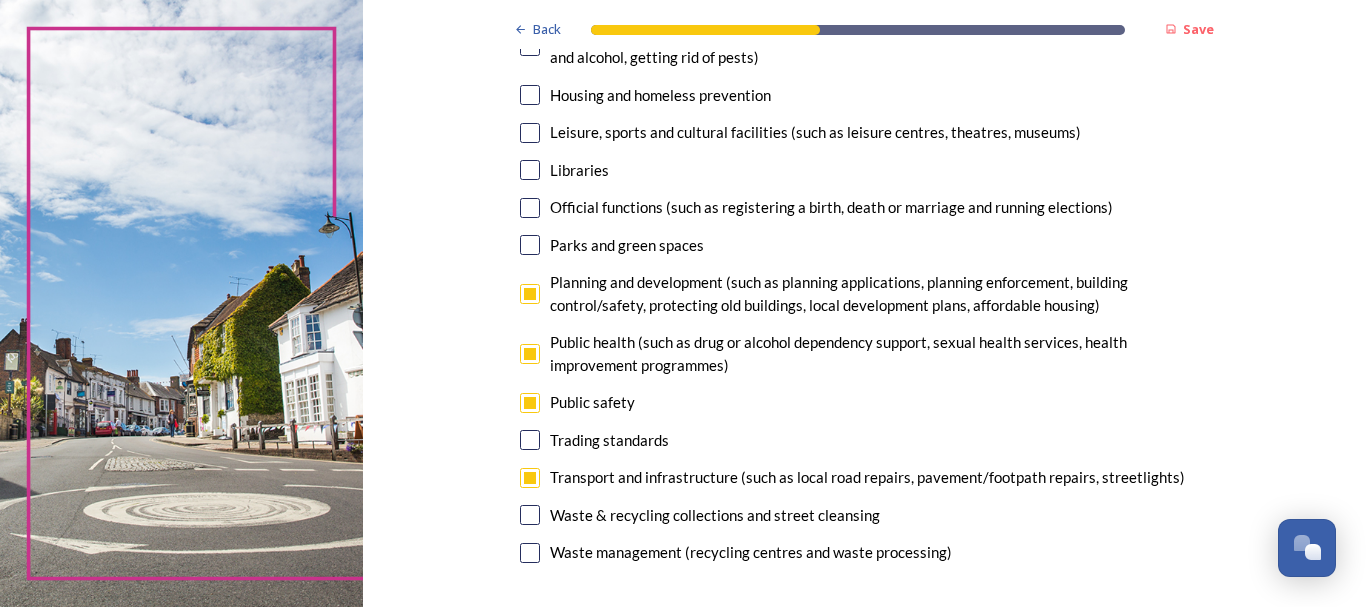 click on "Parks and green spaces" at bounding box center [627, 245] 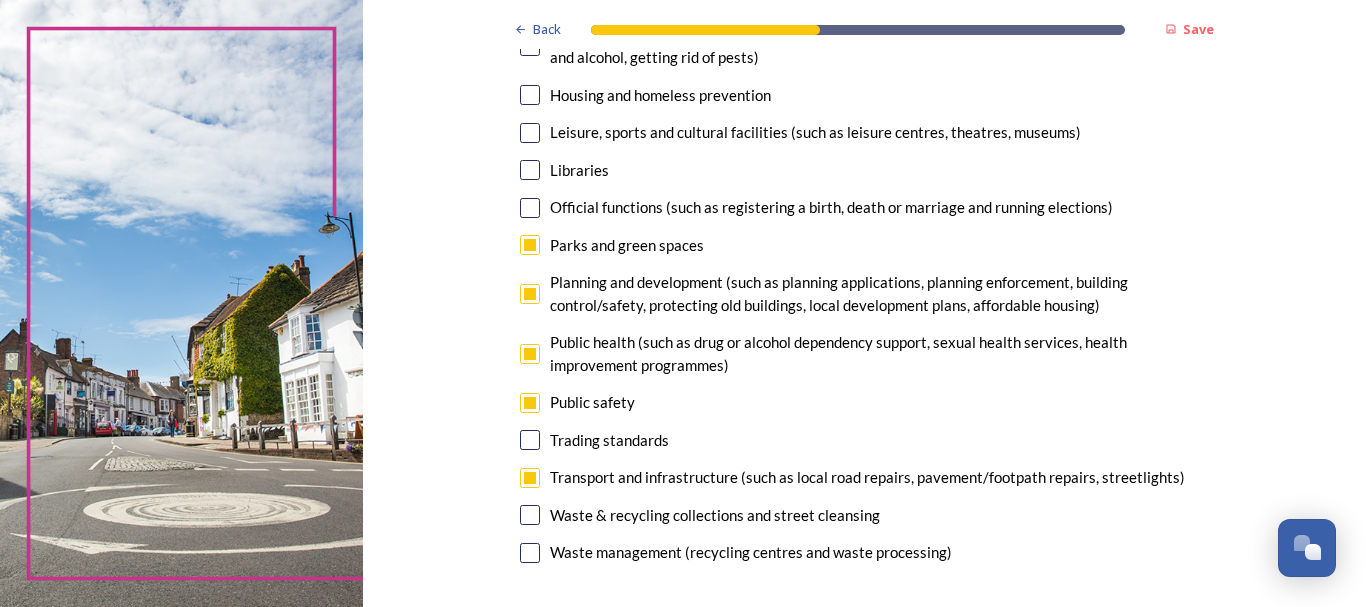 checkbox on "true" 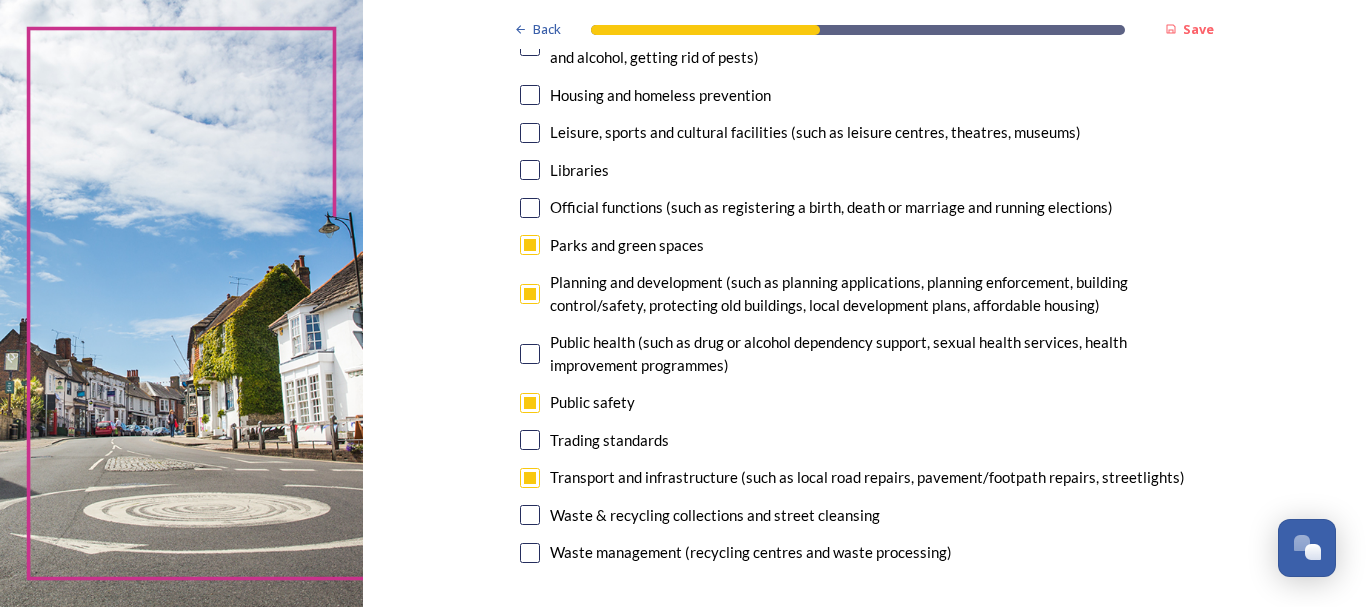 click at bounding box center (530, 170) 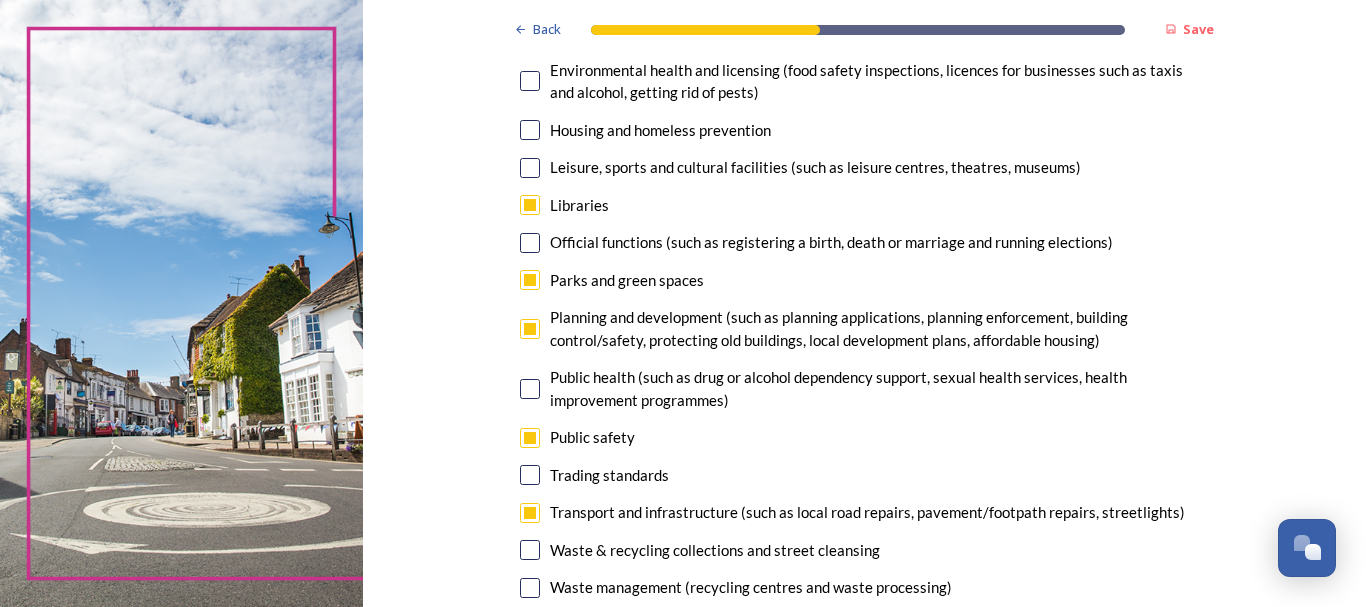 scroll, scrollTop: 461, scrollLeft: 0, axis: vertical 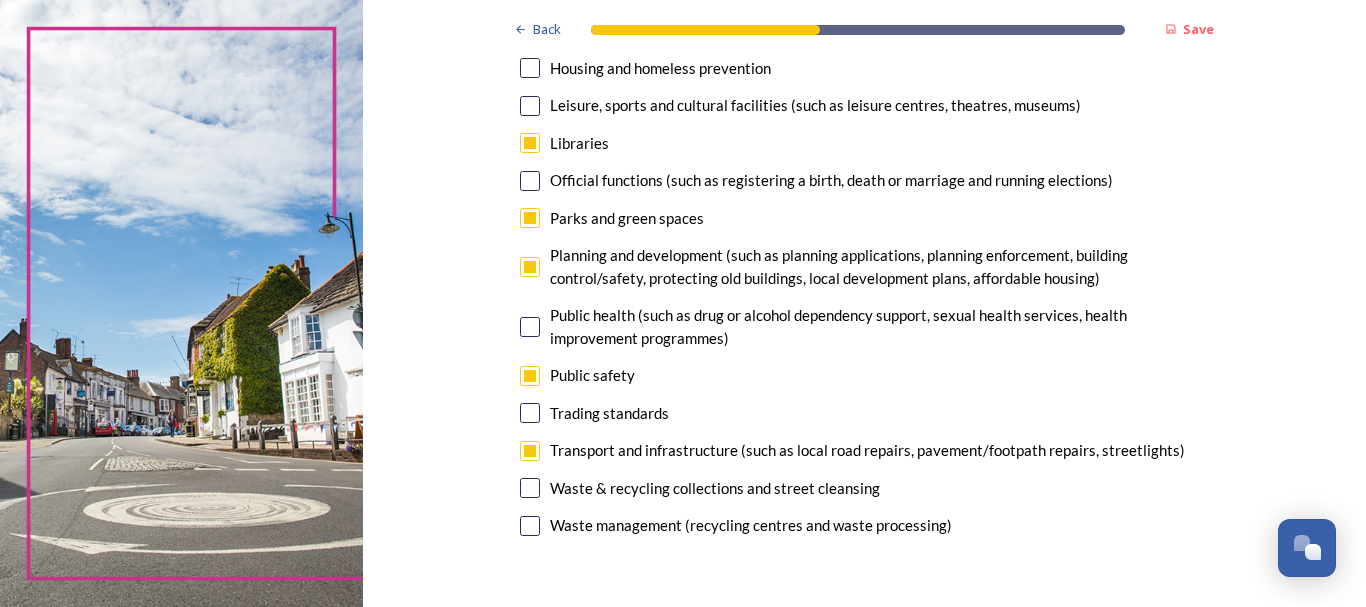 click at bounding box center (530, 451) 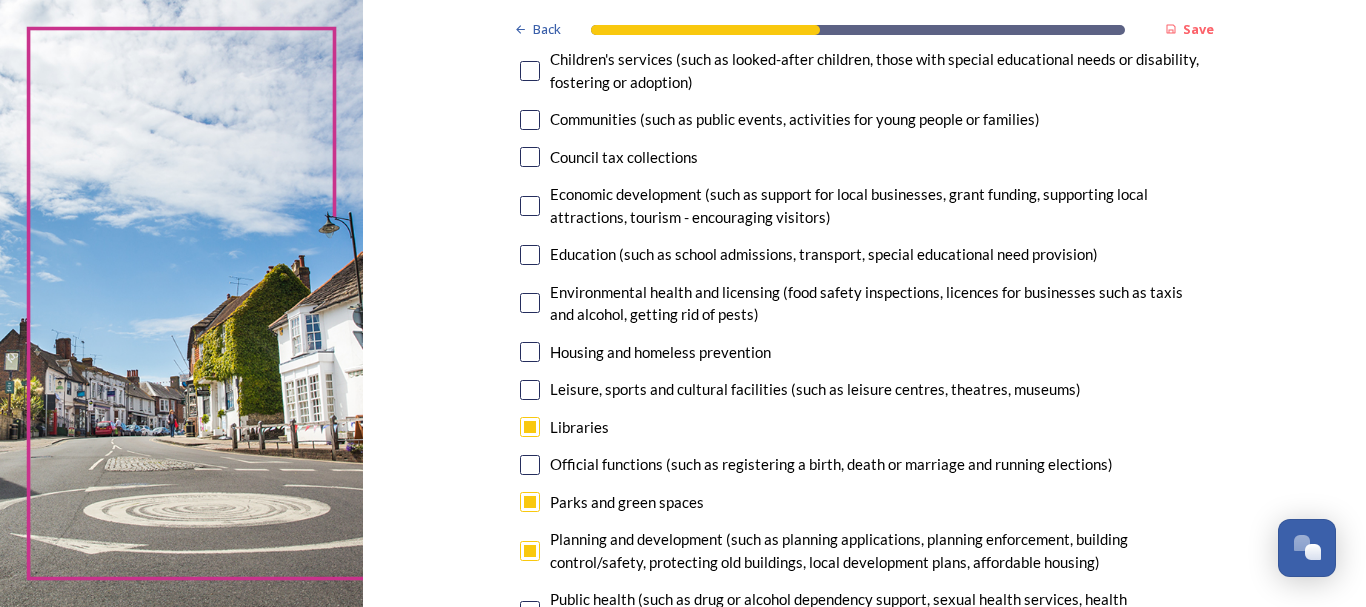 scroll, scrollTop: 217, scrollLeft: 0, axis: vertical 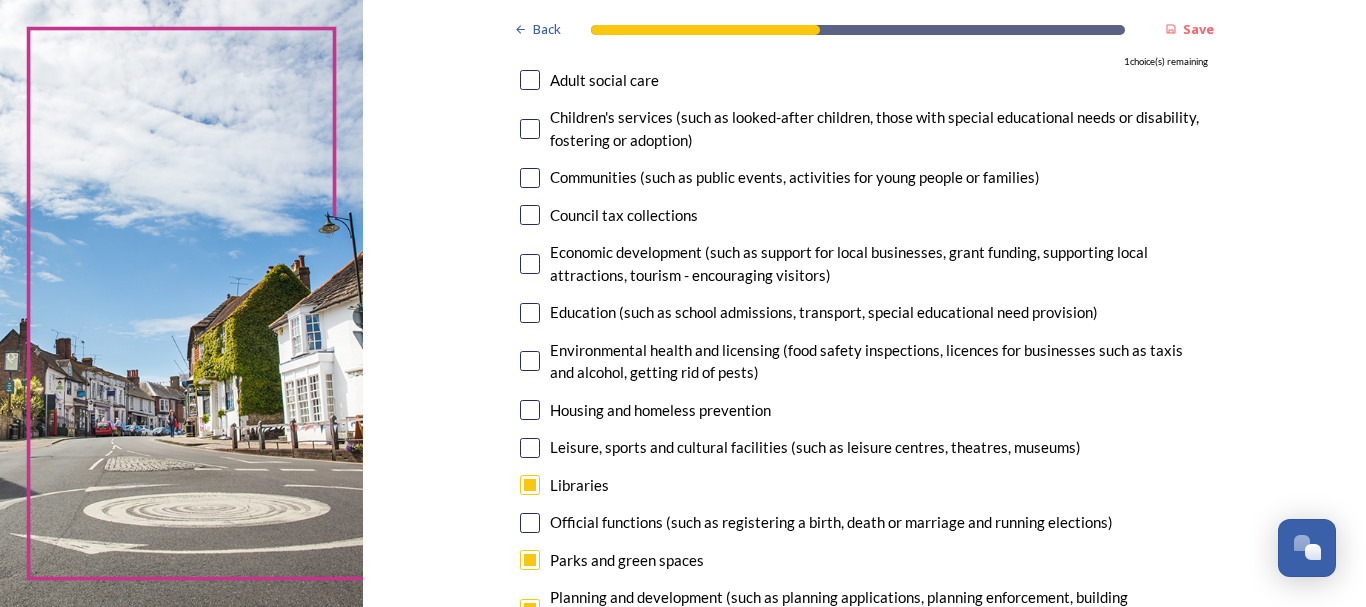 click at bounding box center [530, 215] 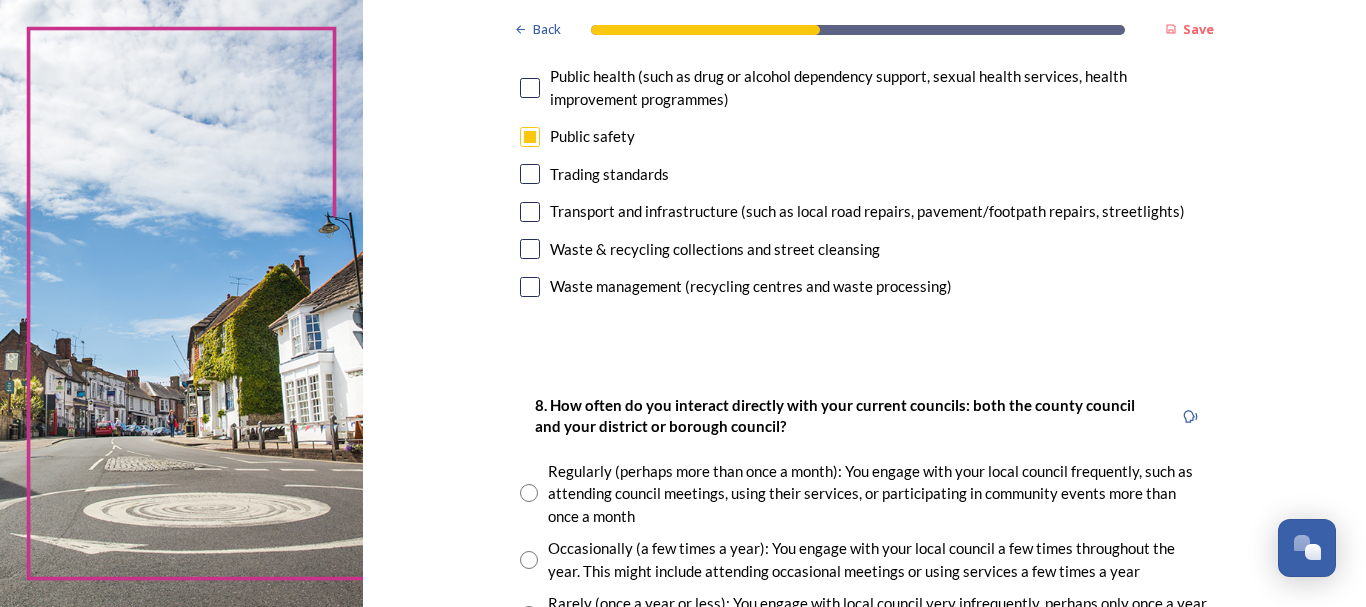 scroll, scrollTop: 1047, scrollLeft: 0, axis: vertical 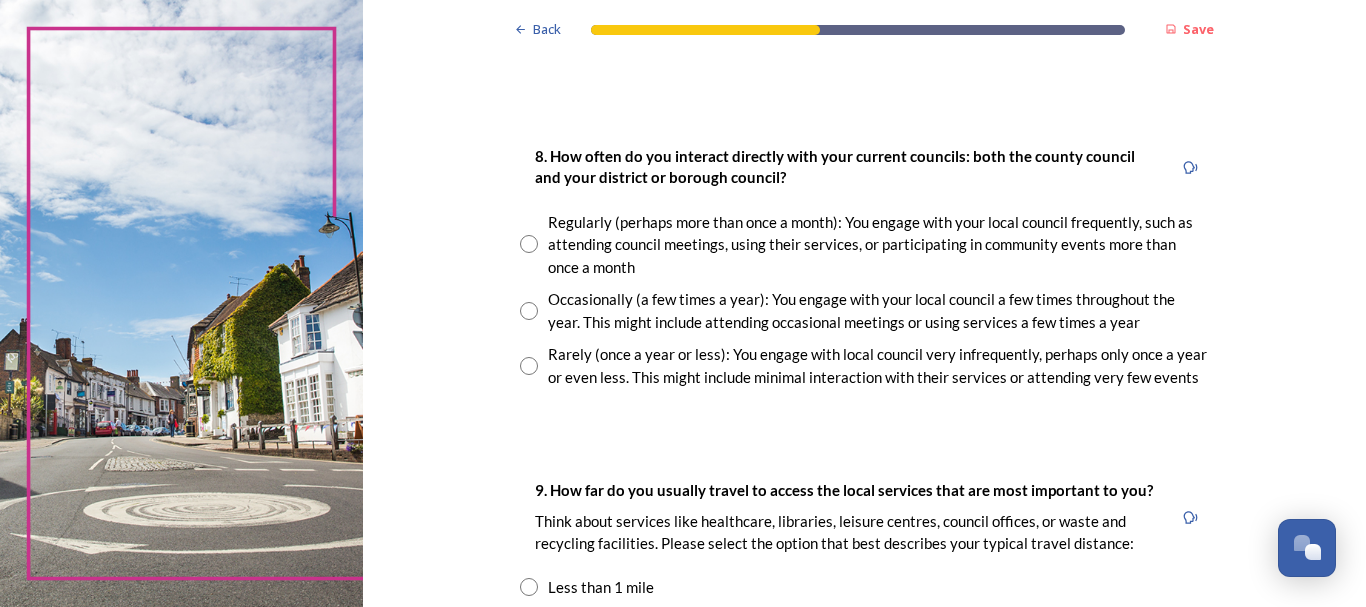 click at bounding box center (529, 311) 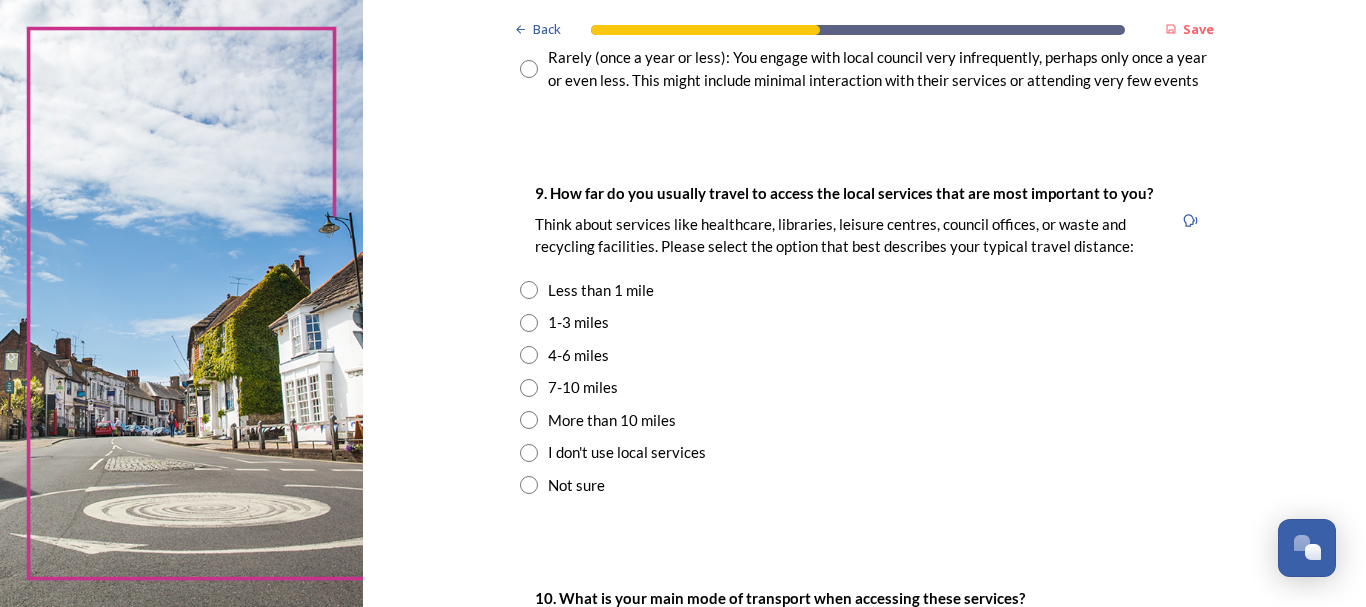 scroll, scrollTop: 1348, scrollLeft: 0, axis: vertical 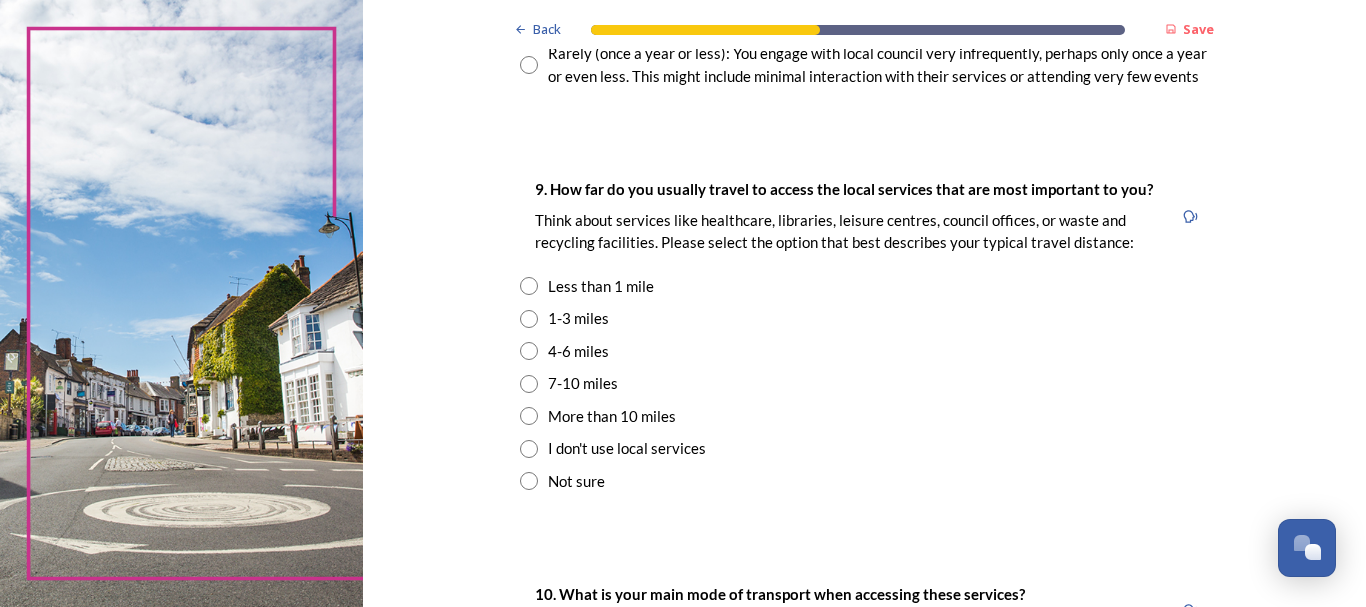 click at bounding box center (529, 319) 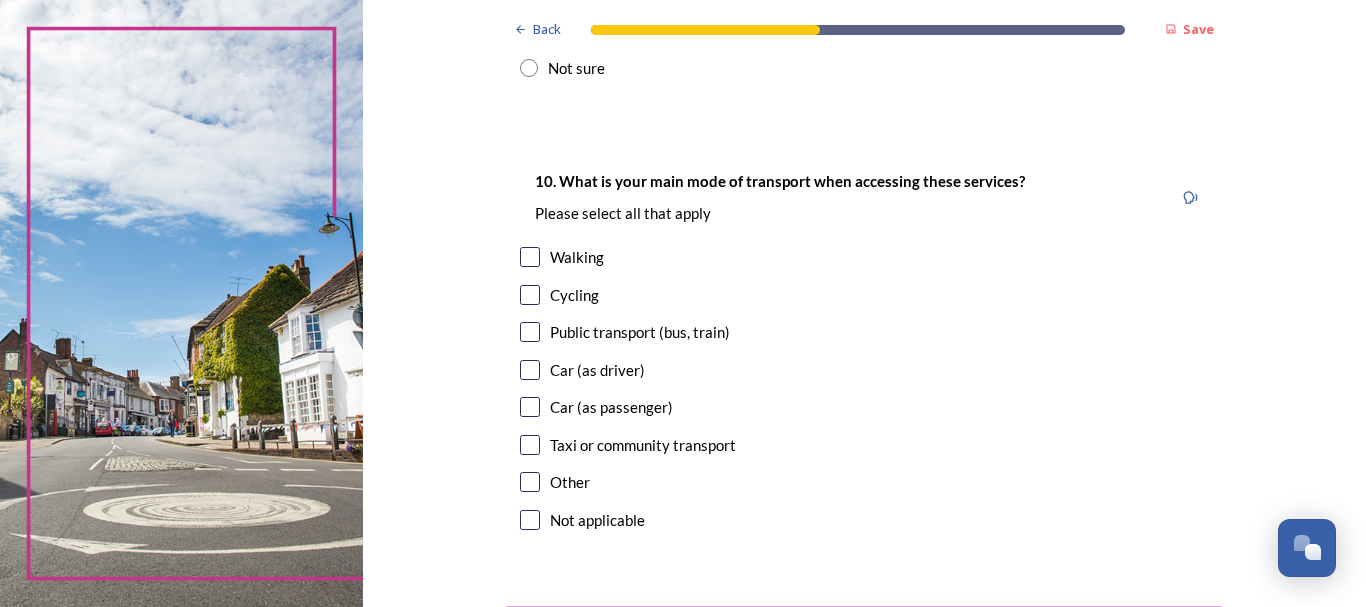 scroll, scrollTop: 1765, scrollLeft: 0, axis: vertical 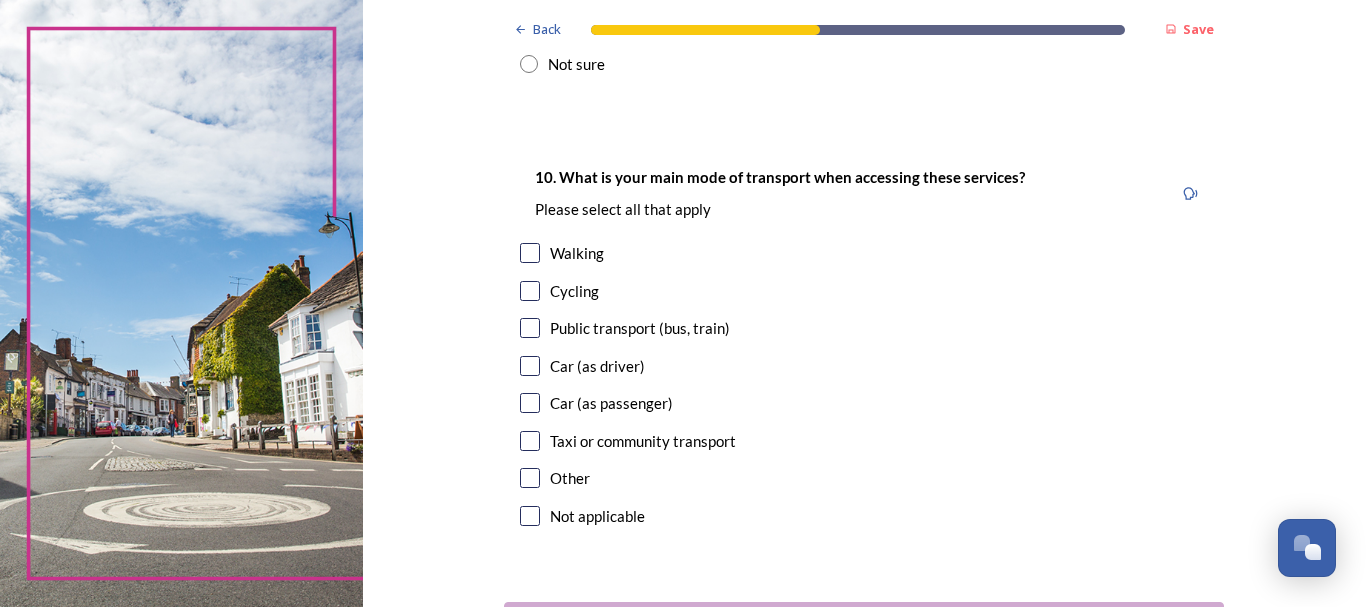 click at bounding box center (530, 366) 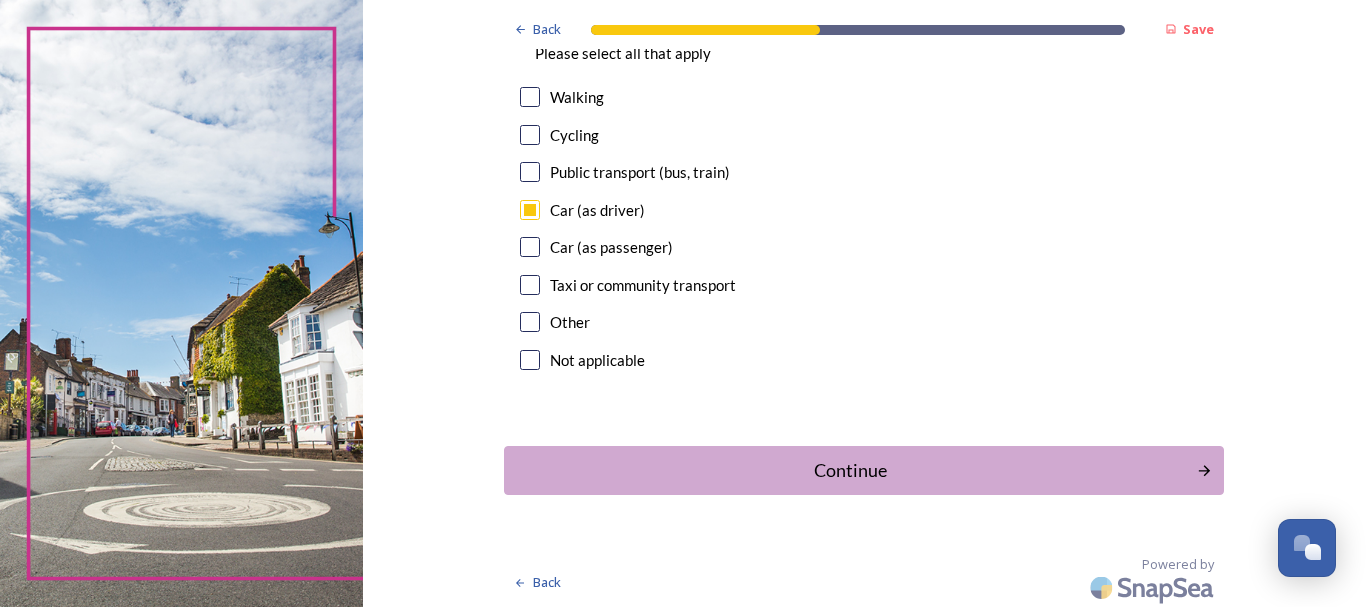 scroll, scrollTop: 1925, scrollLeft: 0, axis: vertical 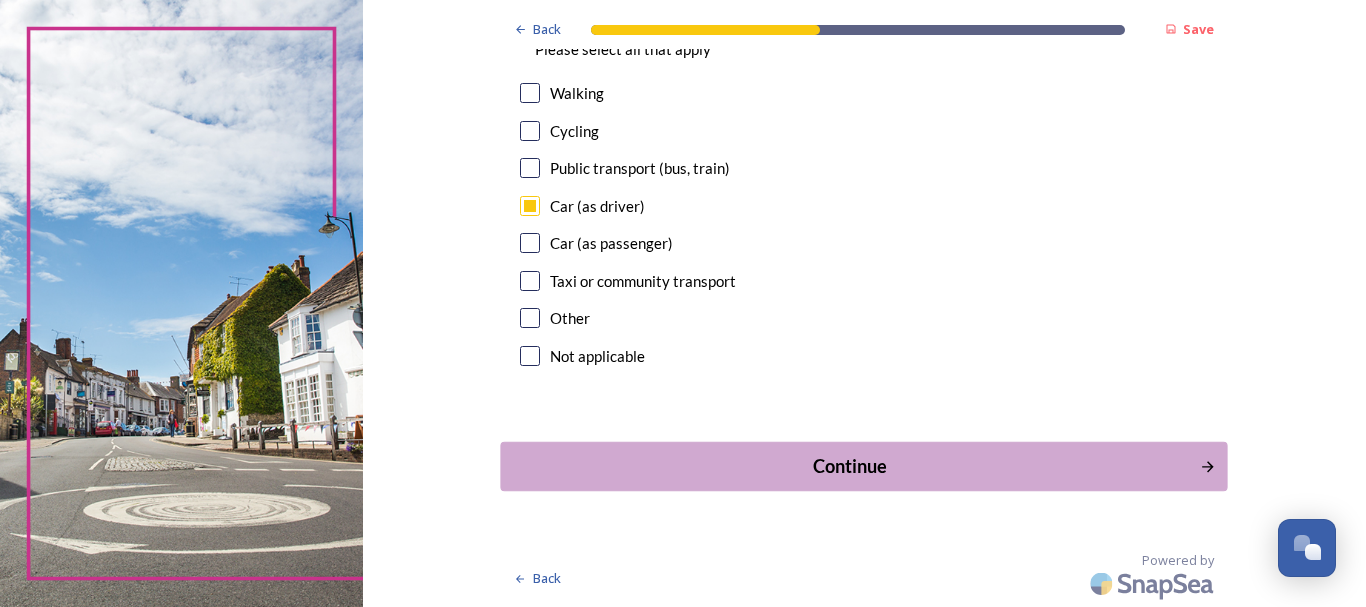 click on "Continue" at bounding box center [850, 466] 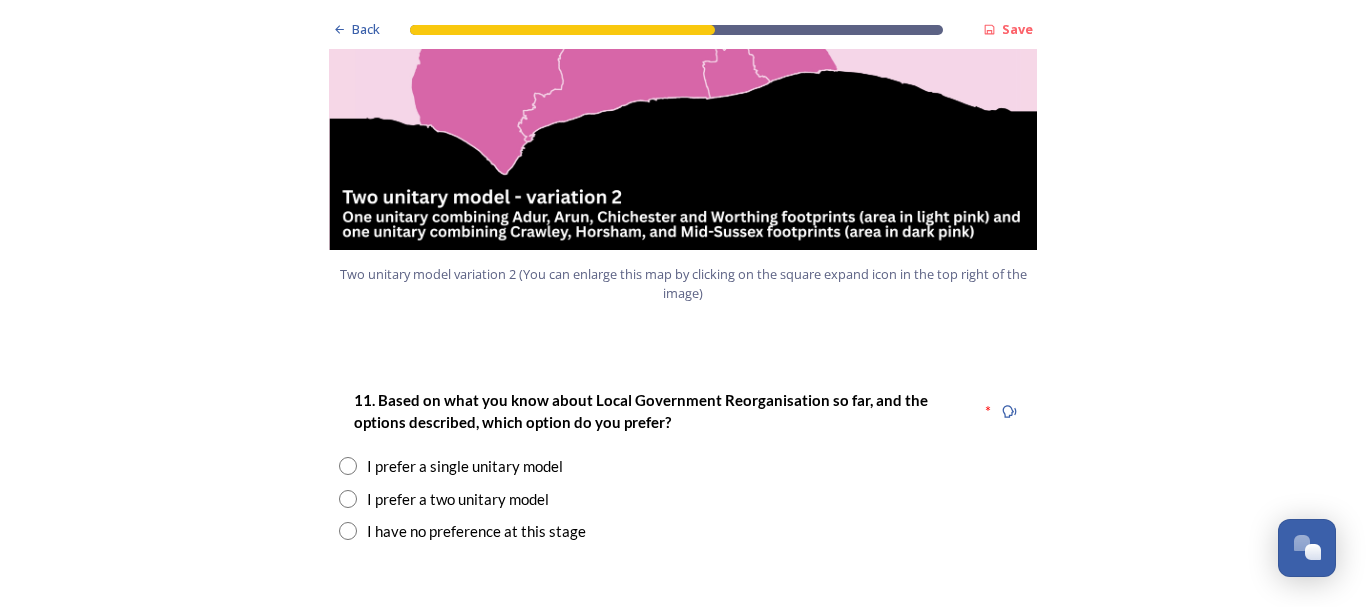 scroll, scrollTop: 2448, scrollLeft: 0, axis: vertical 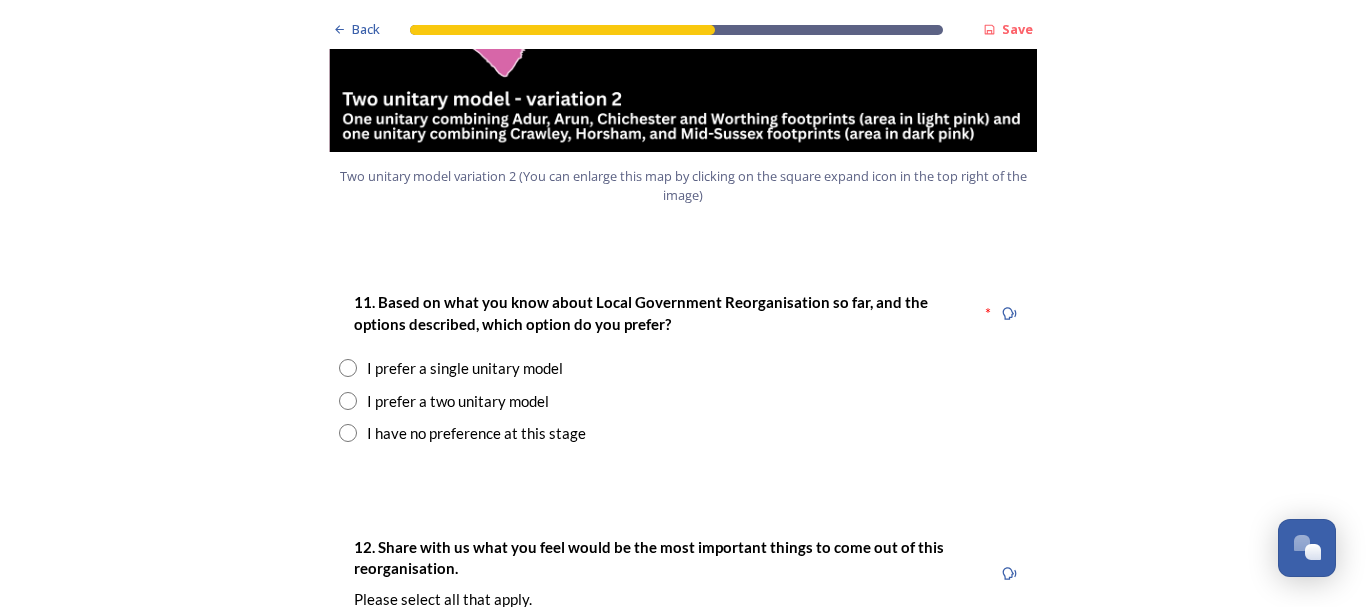 click on "I prefer a two unitary model" at bounding box center [458, 401] 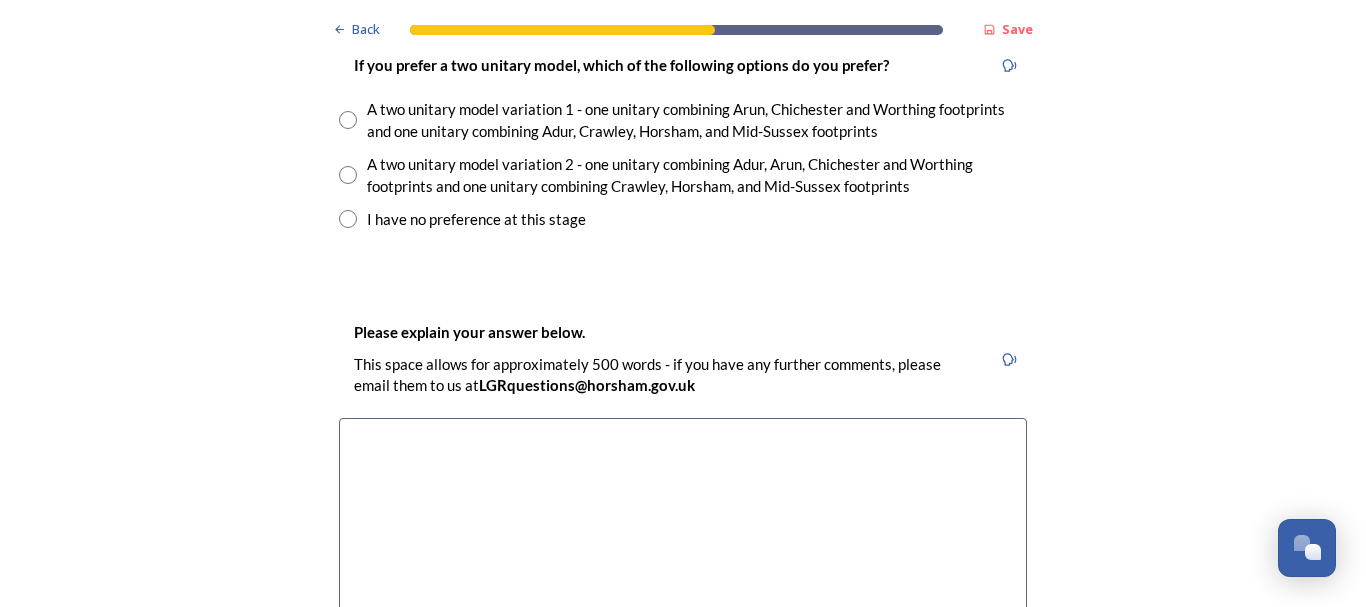 scroll, scrollTop: 2942, scrollLeft: 0, axis: vertical 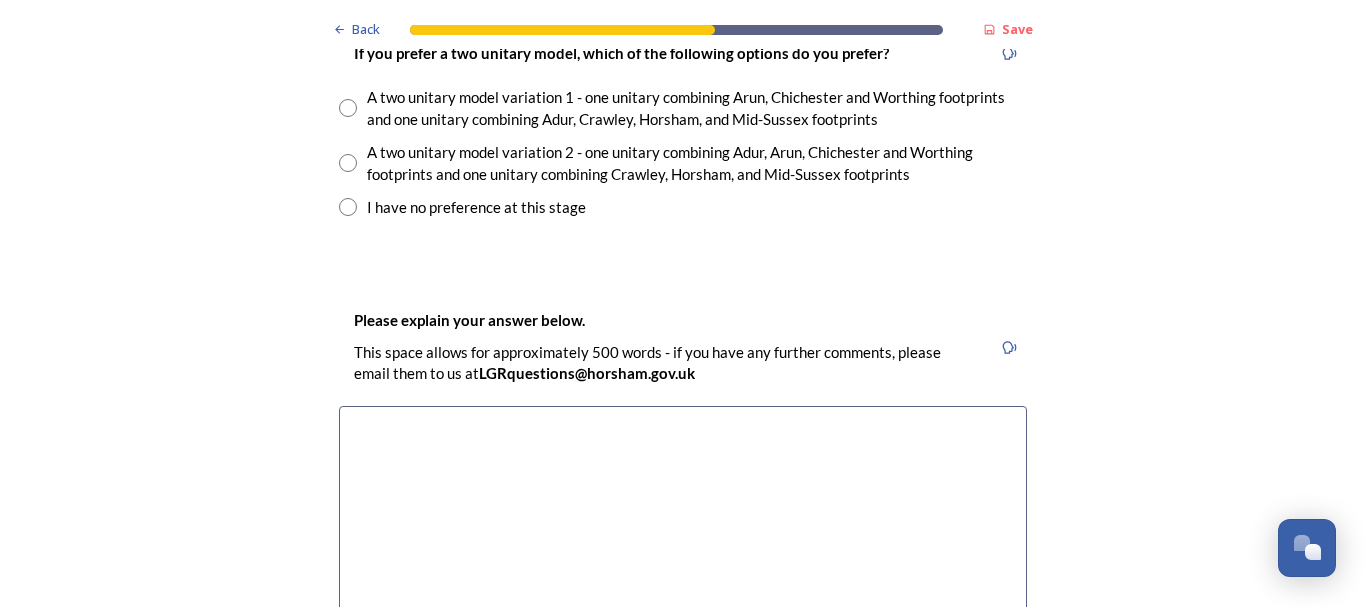 click at bounding box center (348, 207) 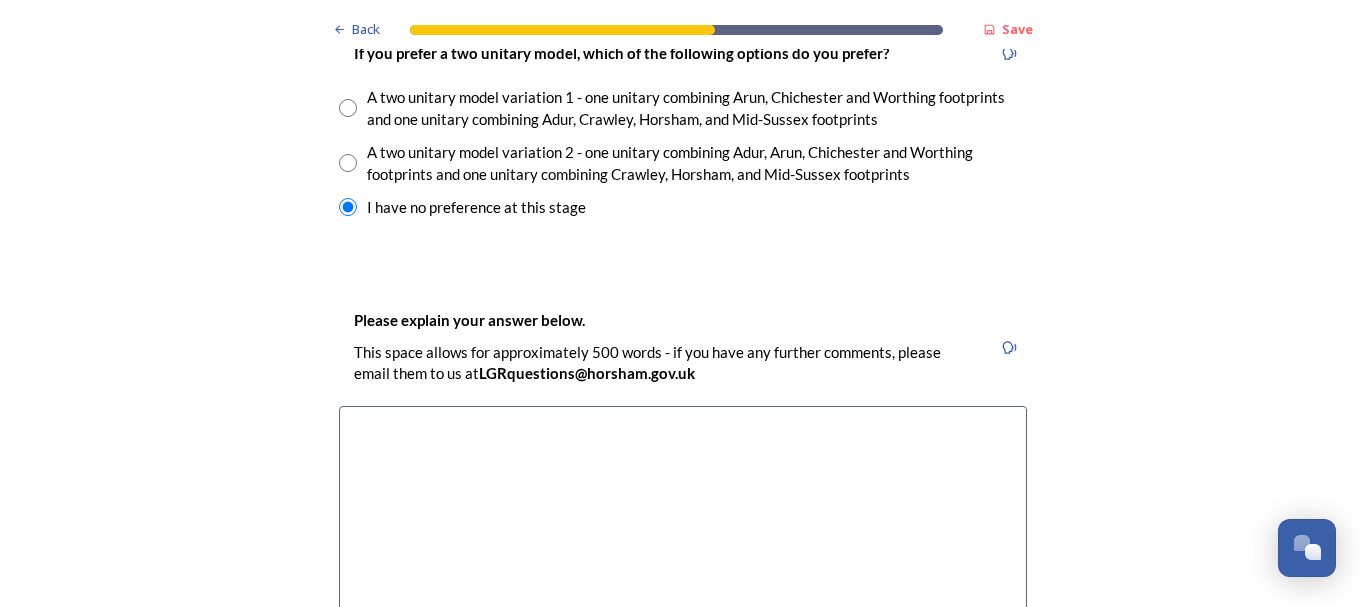 click at bounding box center (683, 518) 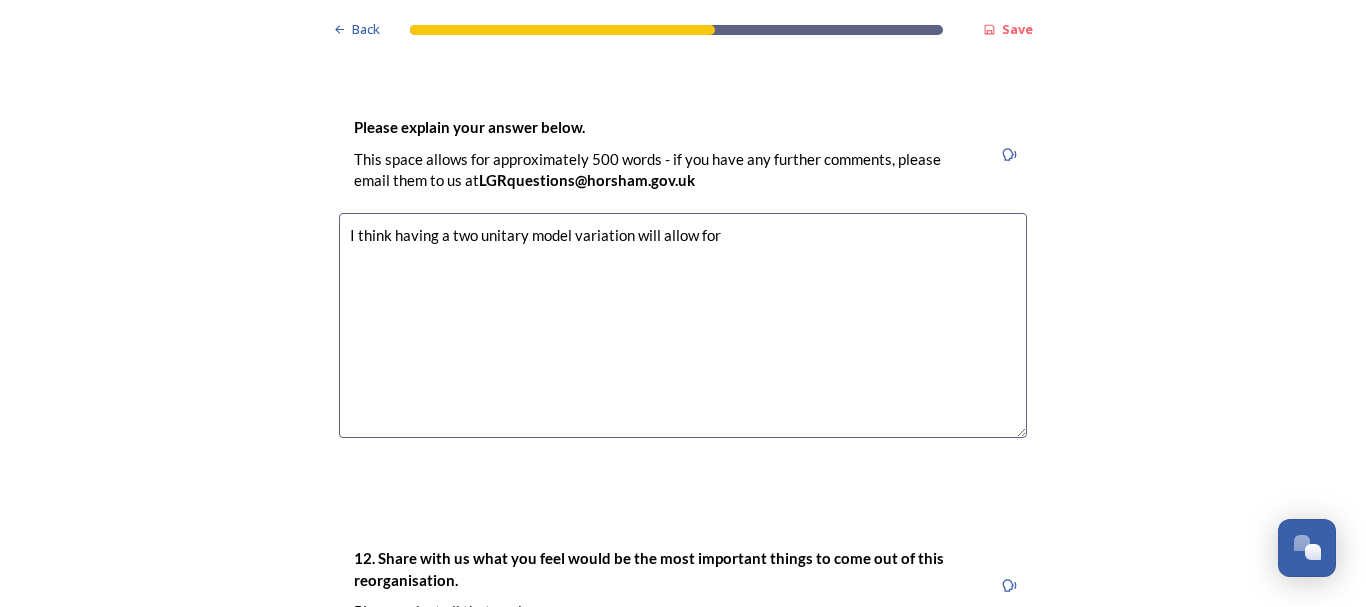 scroll, scrollTop: 3123, scrollLeft: 0, axis: vertical 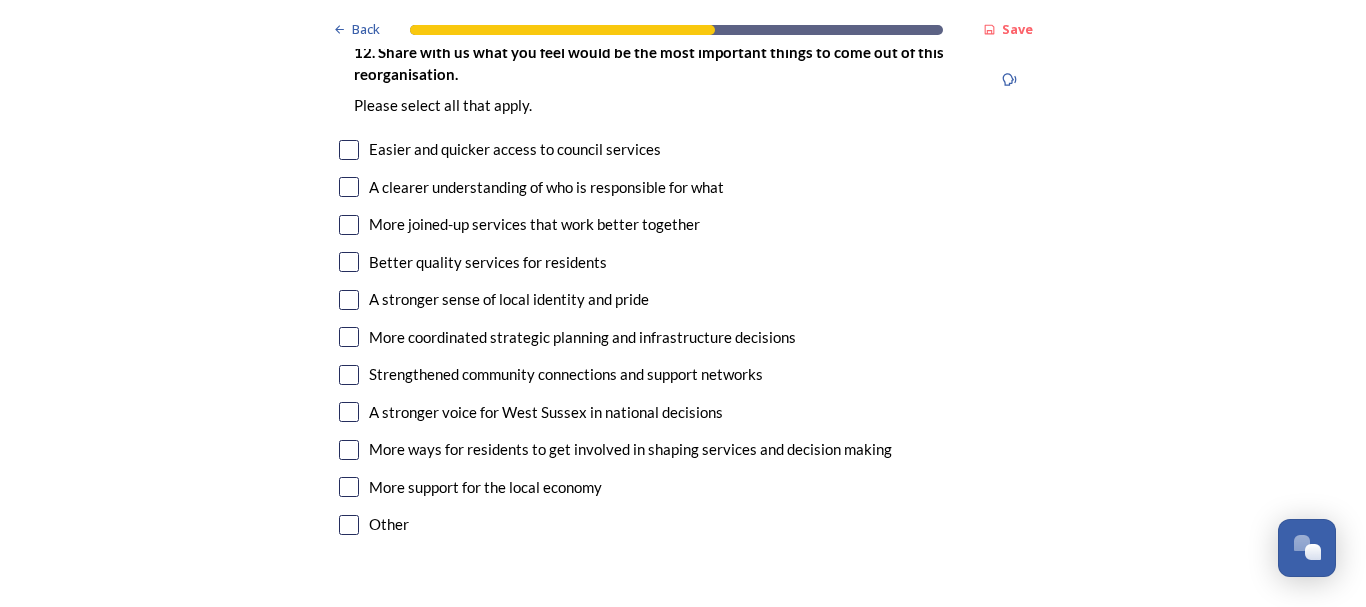 type on "I think having a two unitary model variation will allow for more joined up services which are more tailored to local needs. There will be better community connections when there is a smaller area." 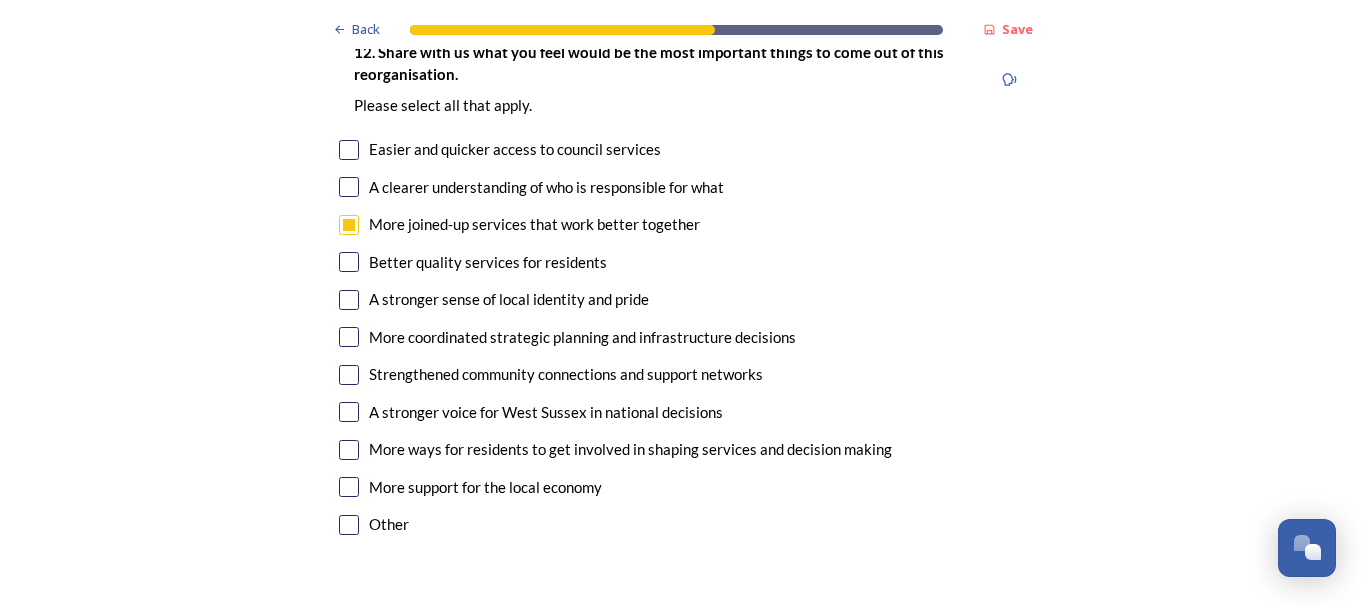 click at bounding box center [349, 262] 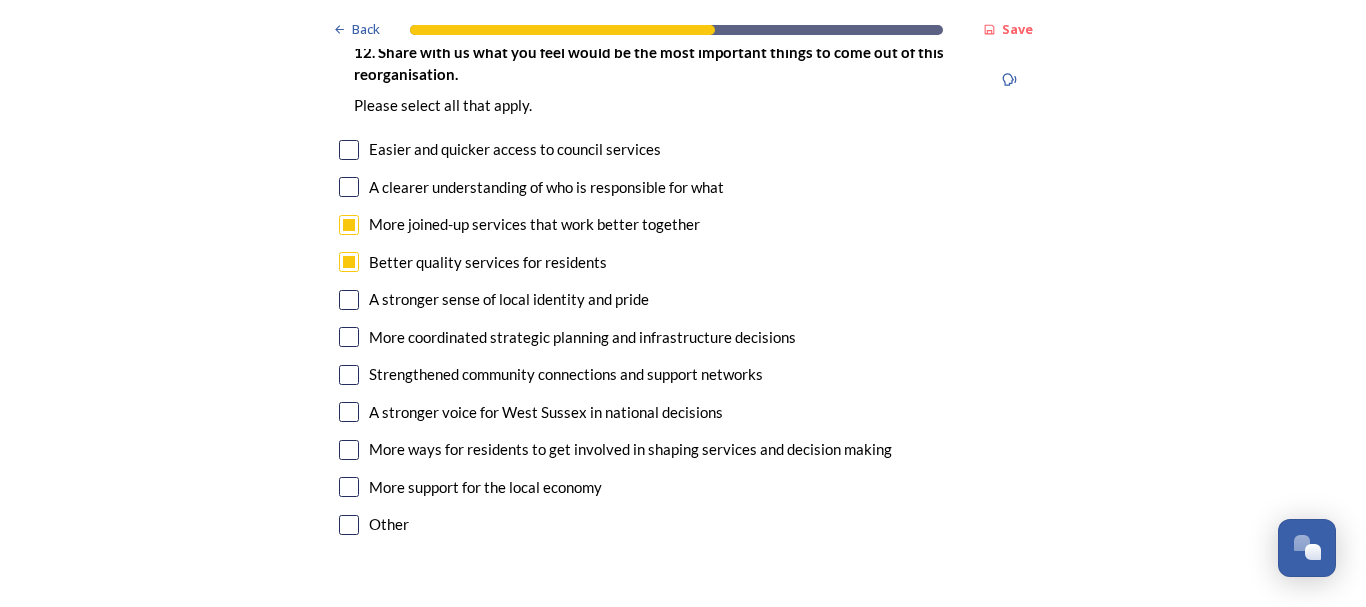 click at bounding box center (349, 337) 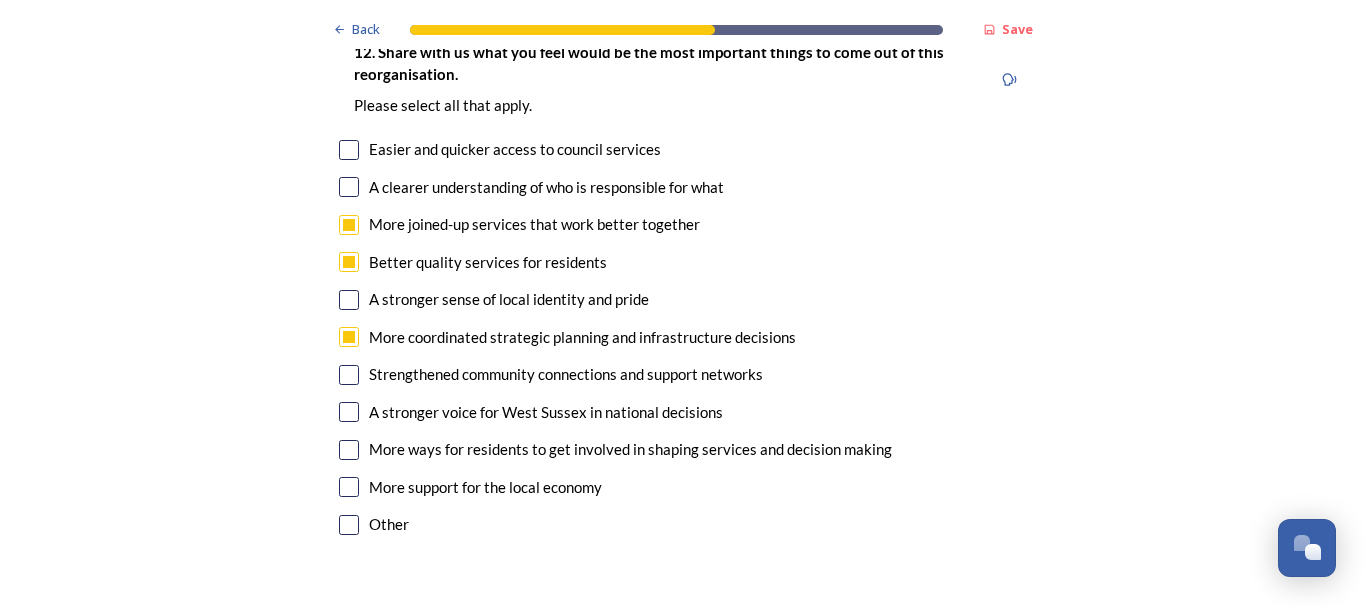 click at bounding box center (349, 375) 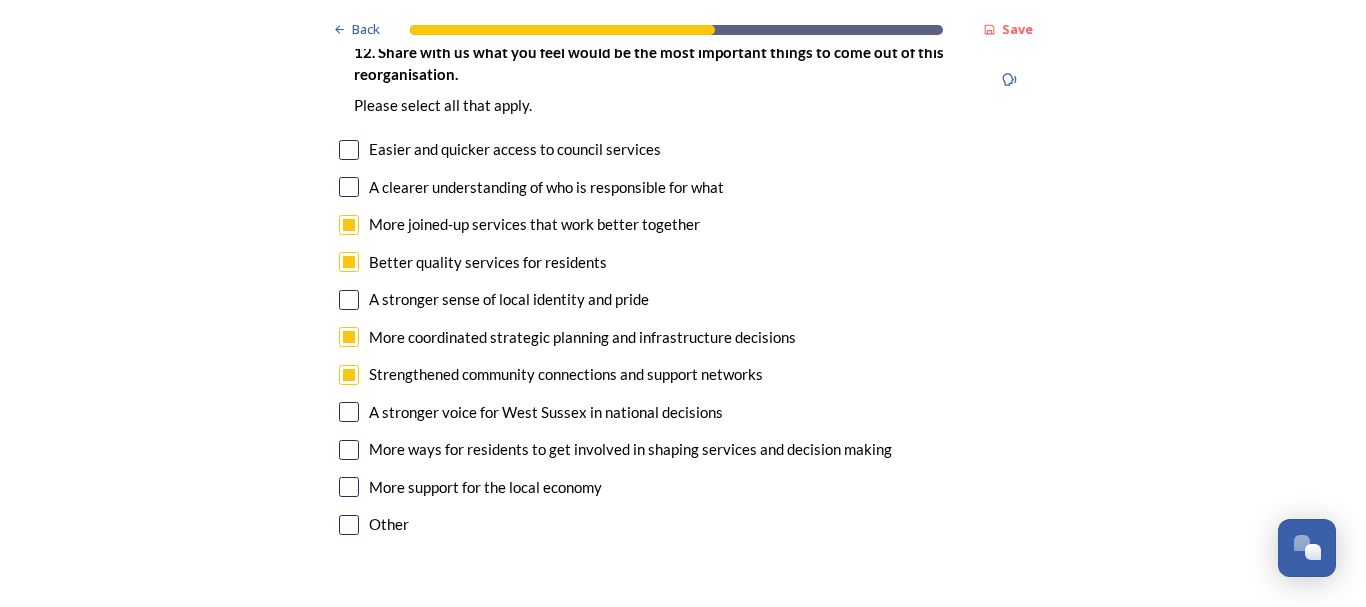 click at bounding box center [349, 412] 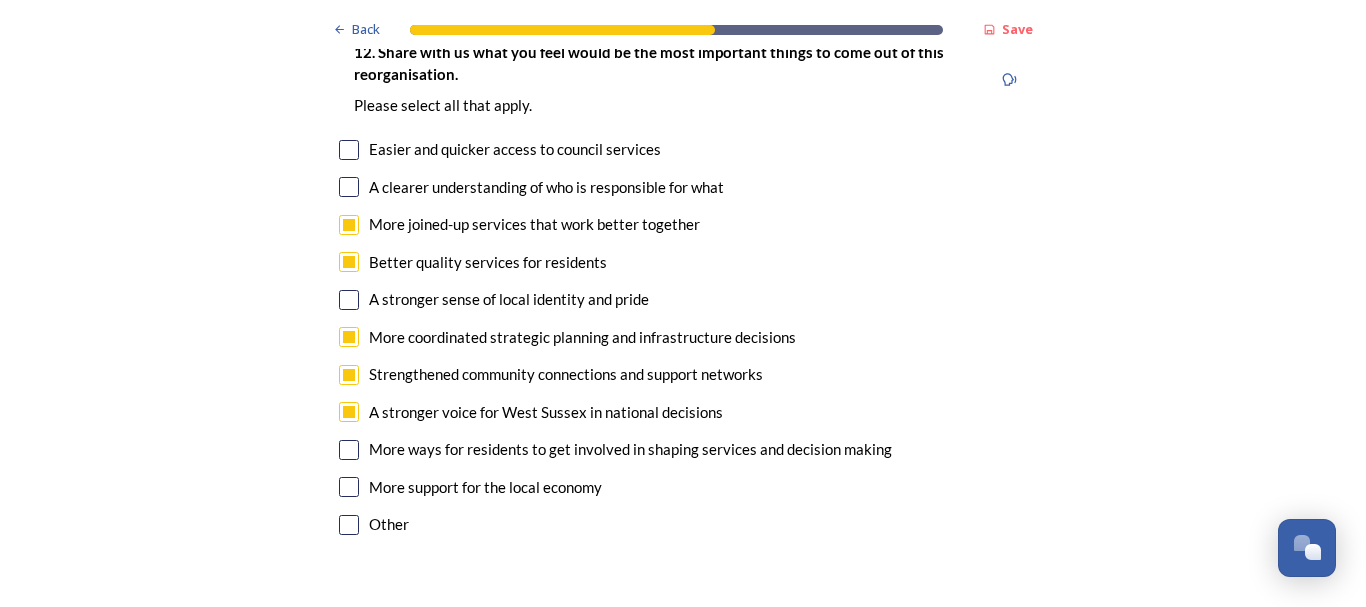 click at bounding box center (349, 487) 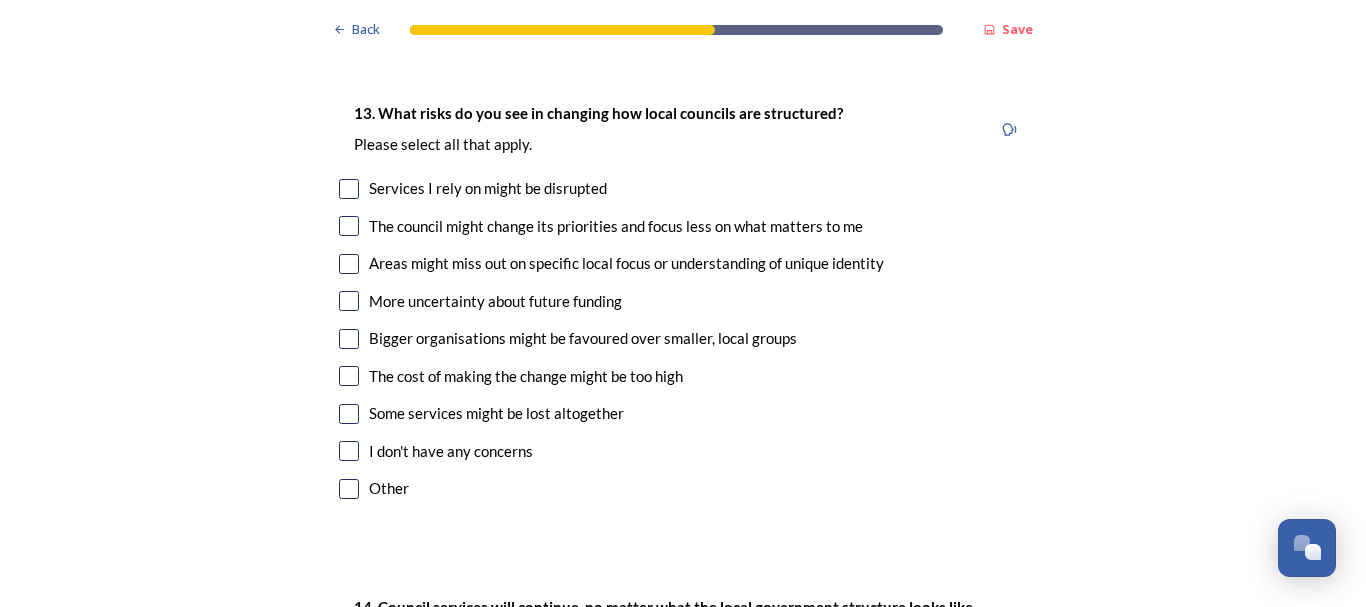 scroll, scrollTop: 4159, scrollLeft: 0, axis: vertical 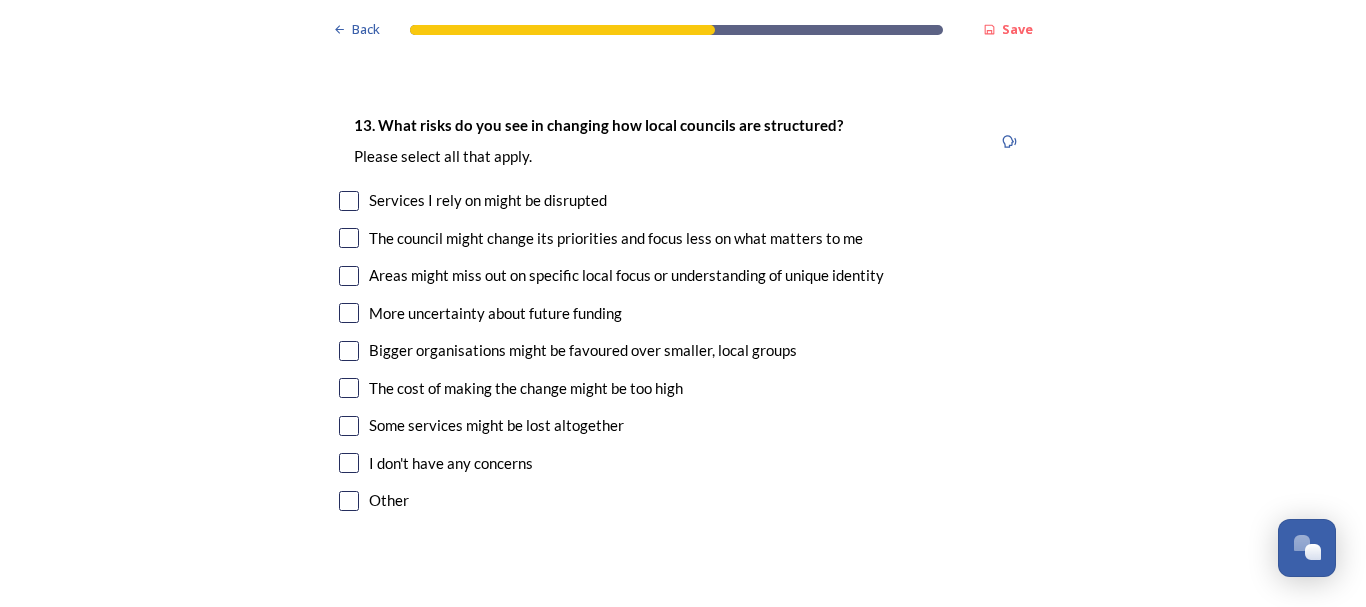 click at bounding box center (349, 388) 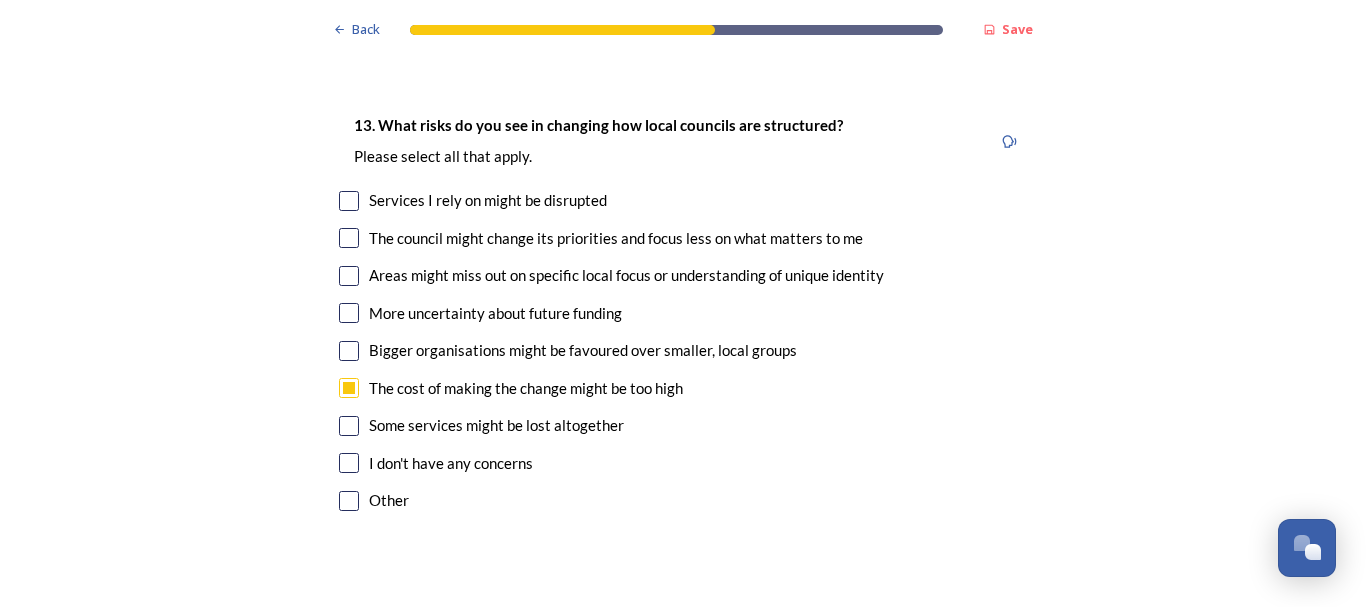 click at bounding box center (349, 426) 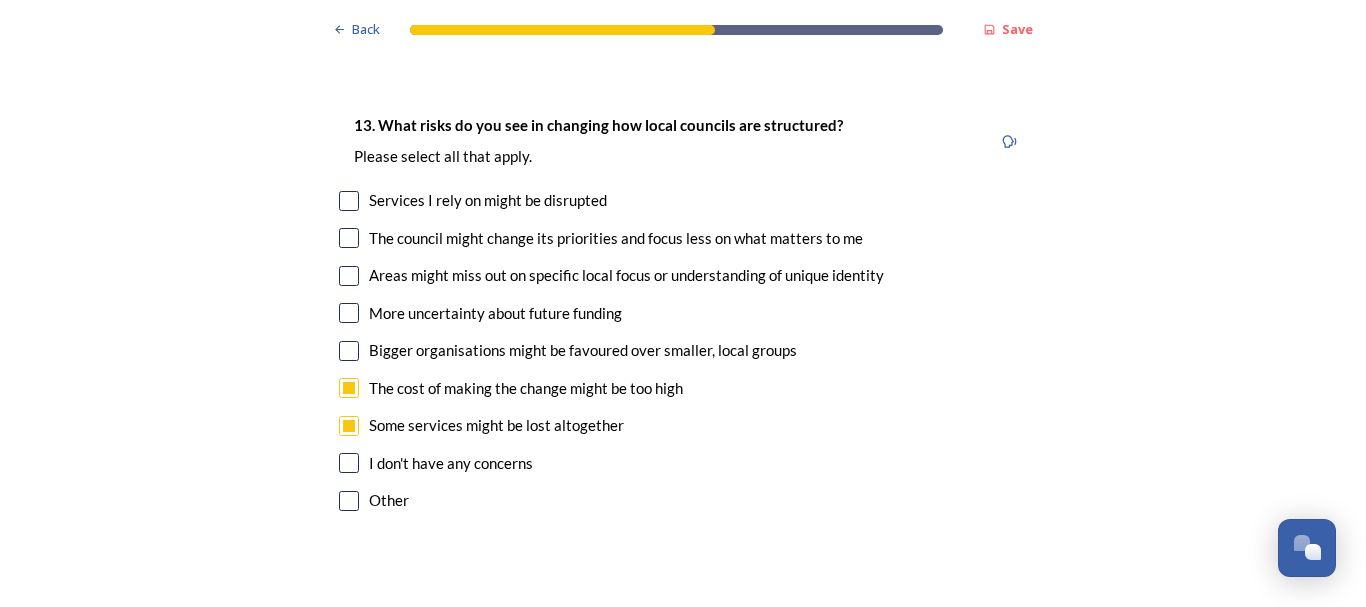 click at bounding box center [349, 351] 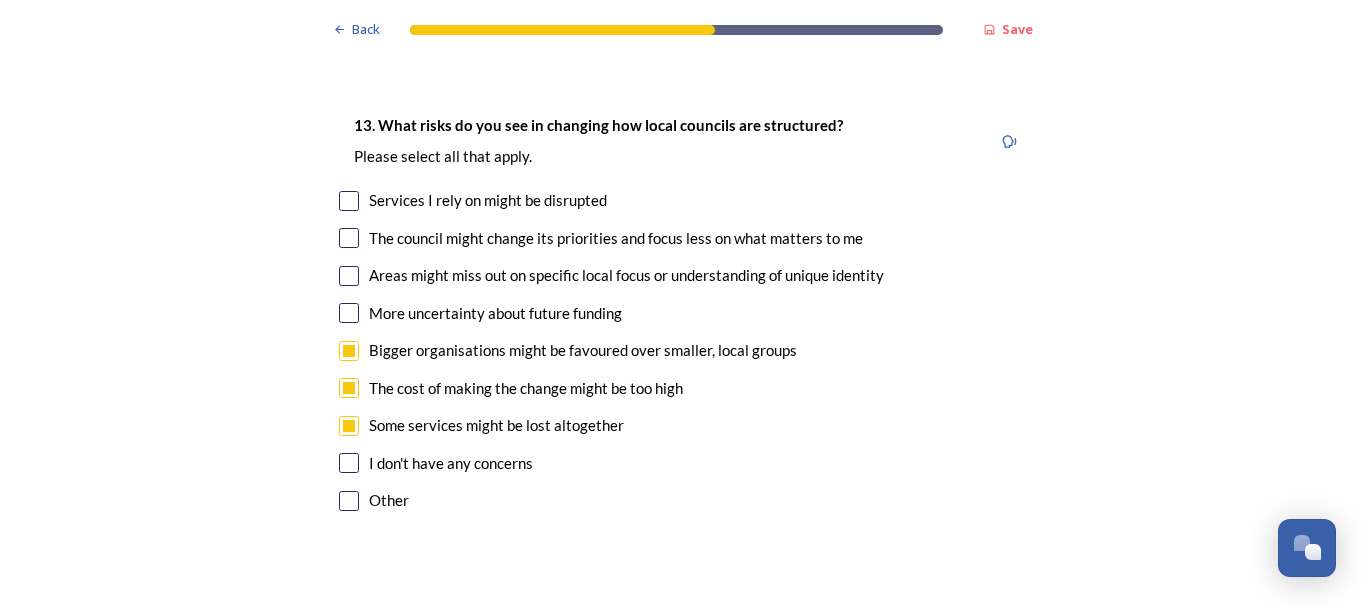 click at bounding box center (349, 276) 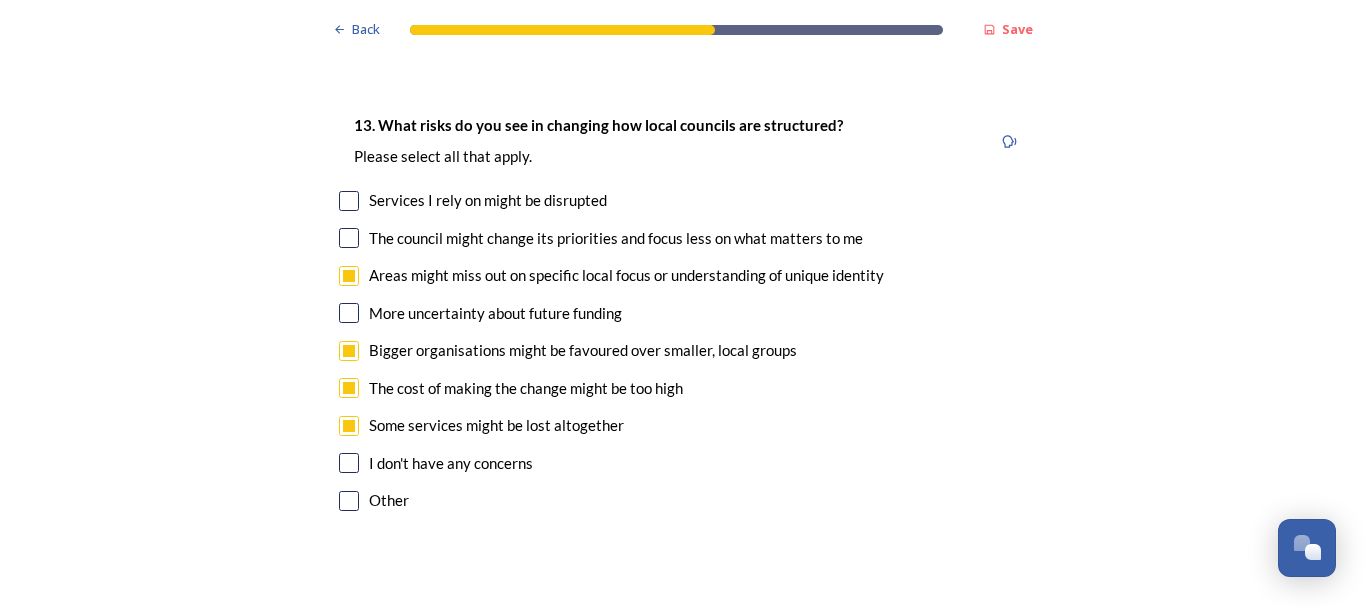 click at bounding box center [349, 201] 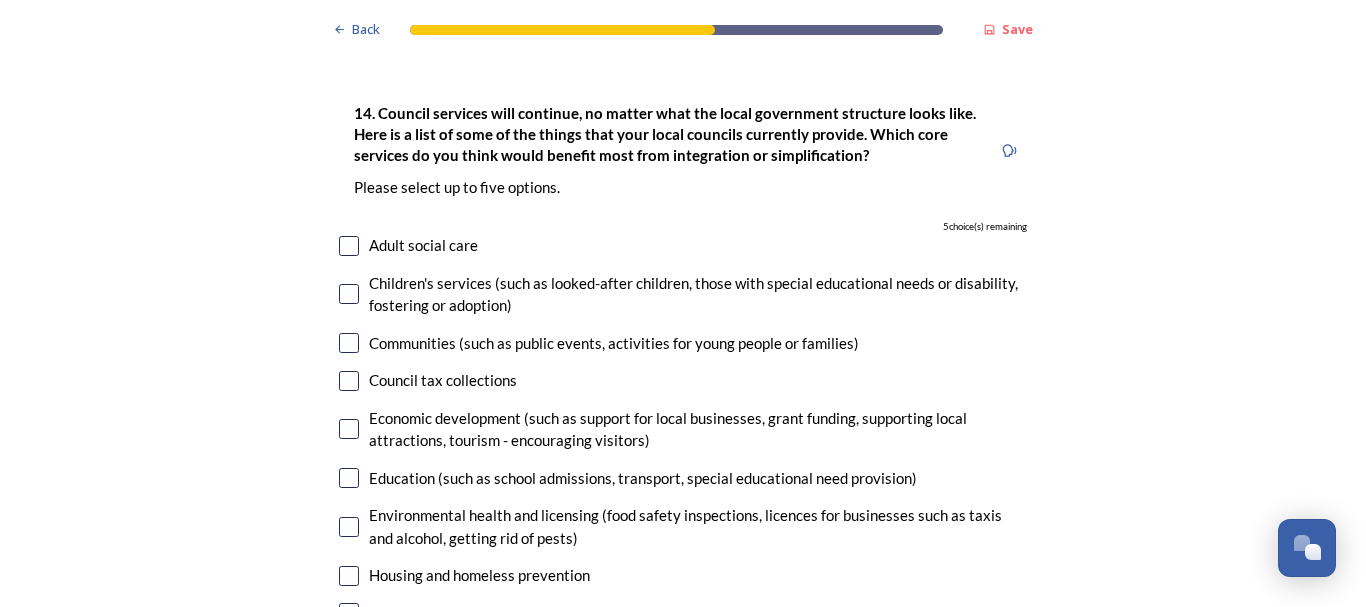 scroll, scrollTop: 4701, scrollLeft: 0, axis: vertical 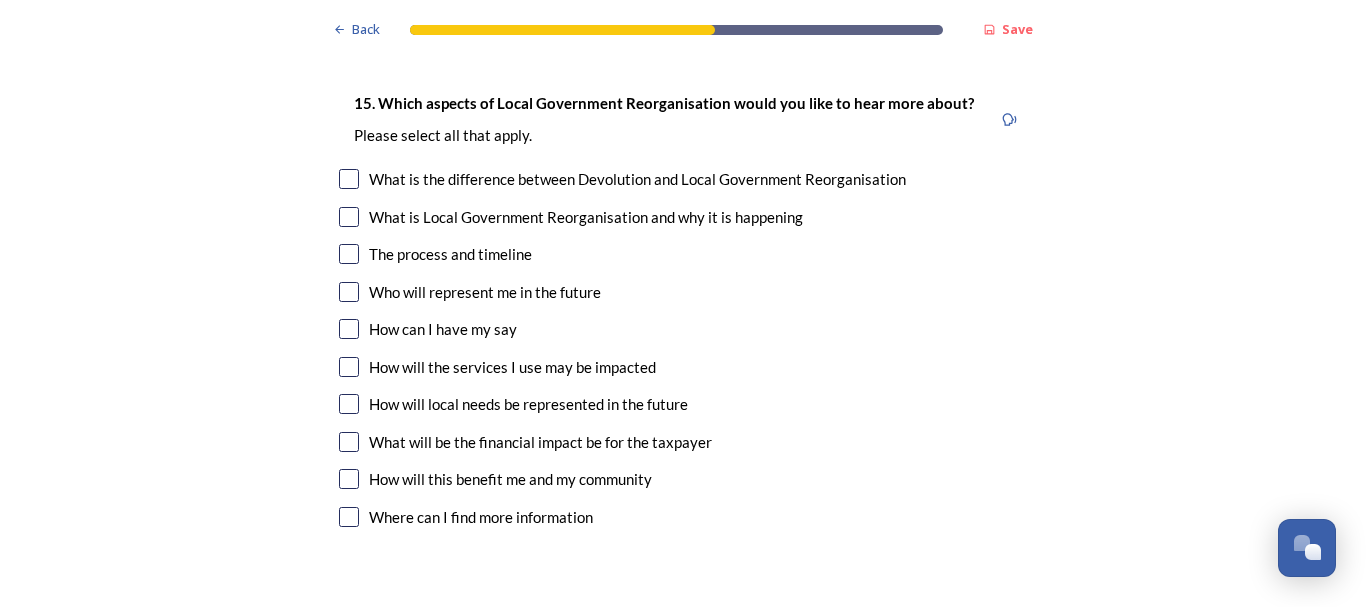 click at bounding box center [349, 217] 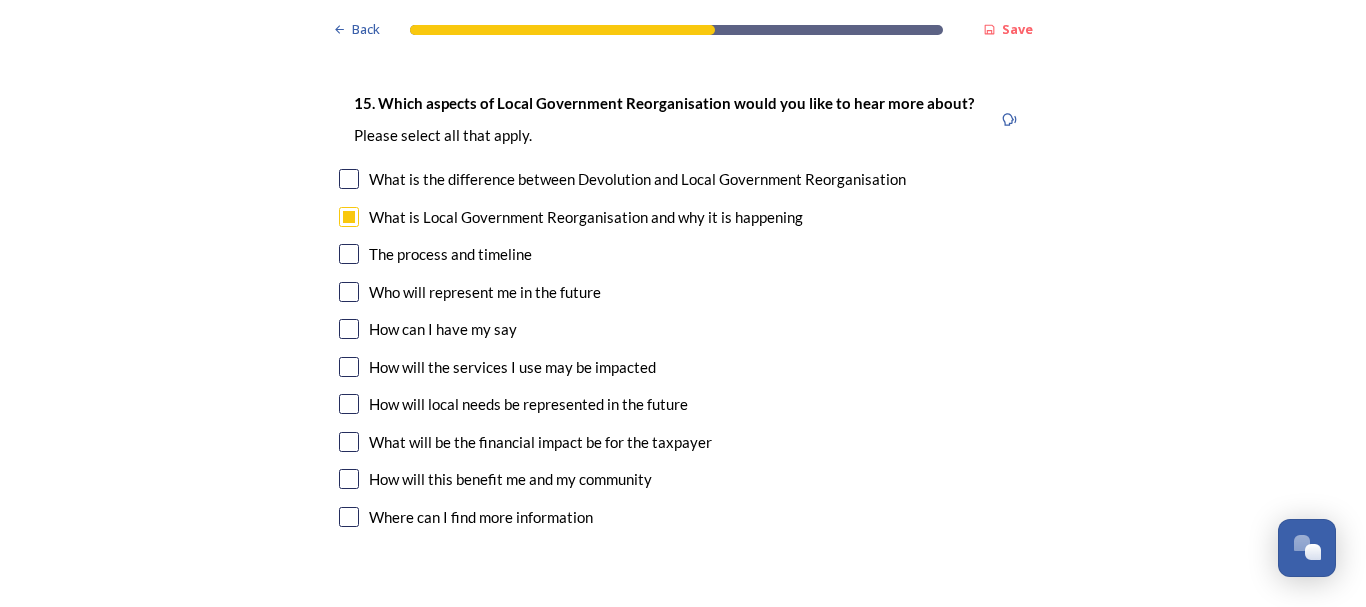 click at bounding box center (349, 254) 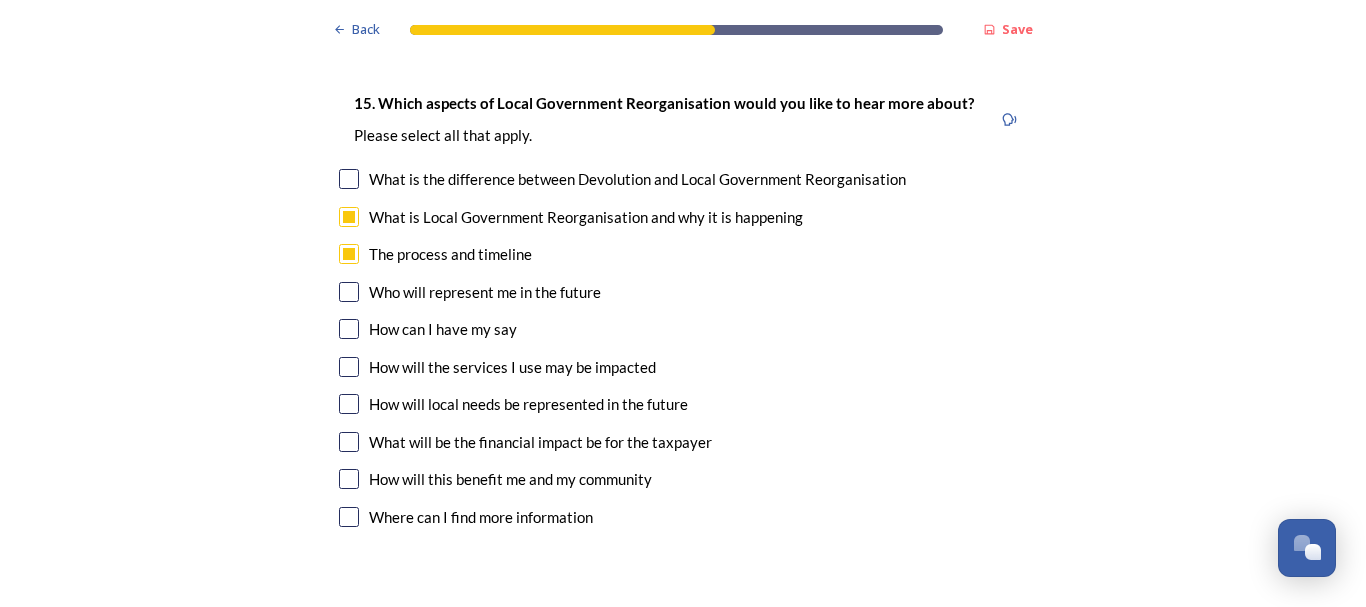 click at bounding box center (349, 367) 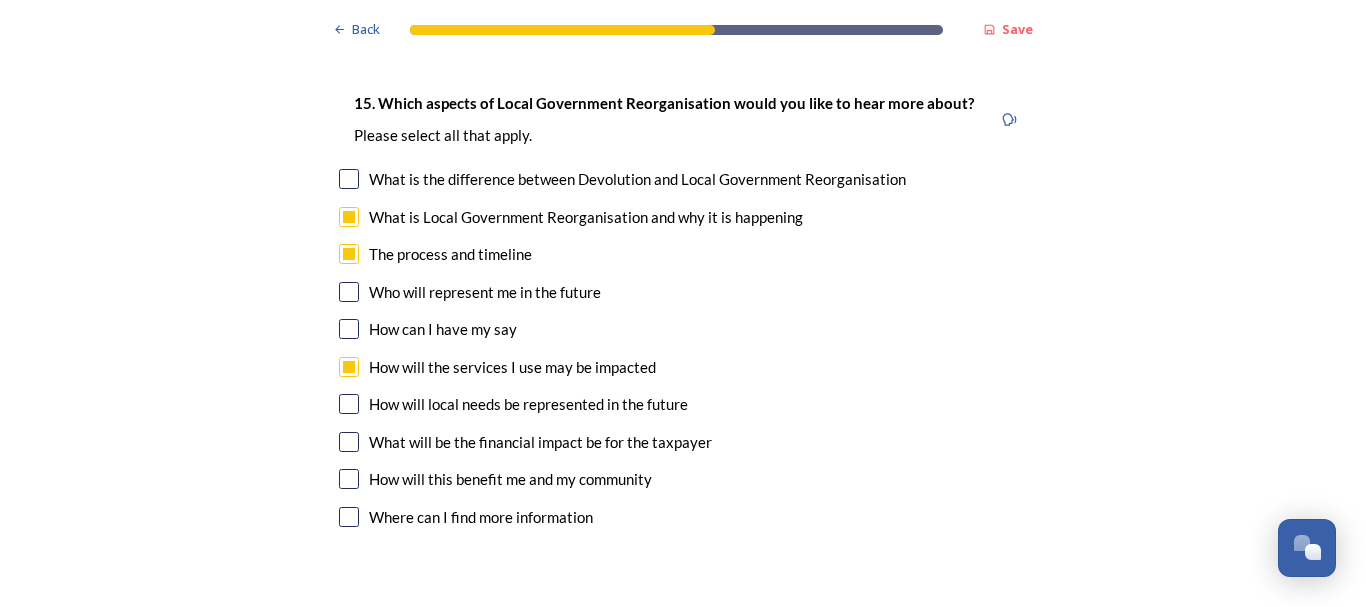 click at bounding box center [349, 442] 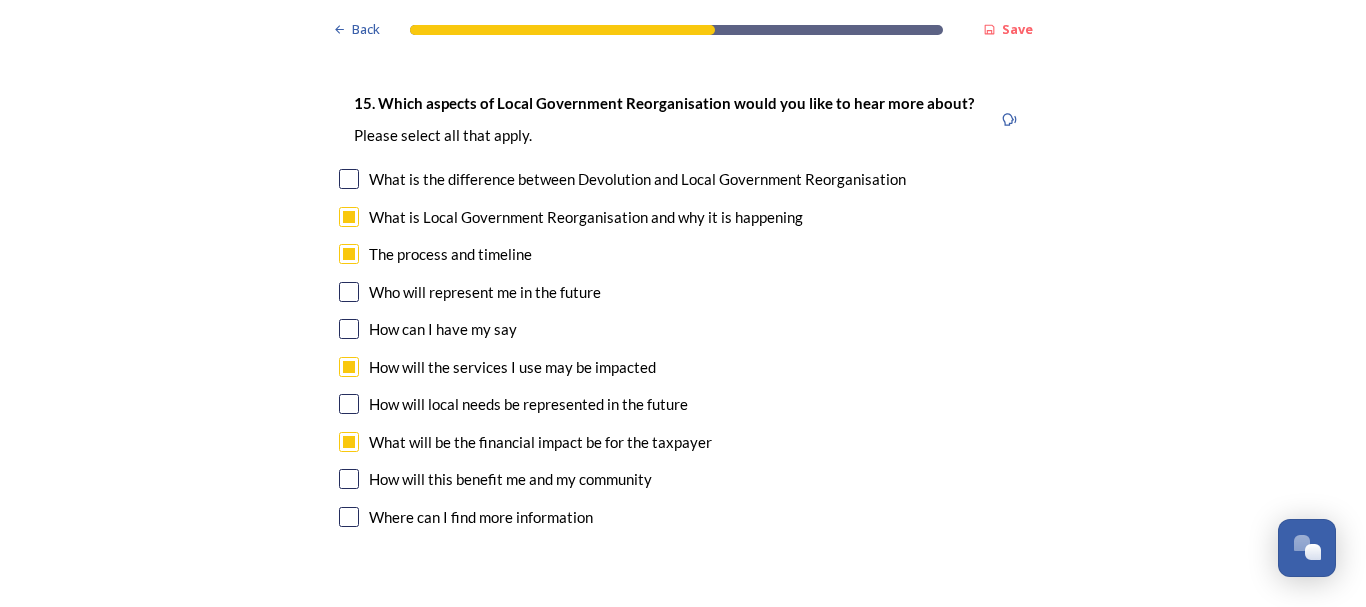 click at bounding box center (349, 479) 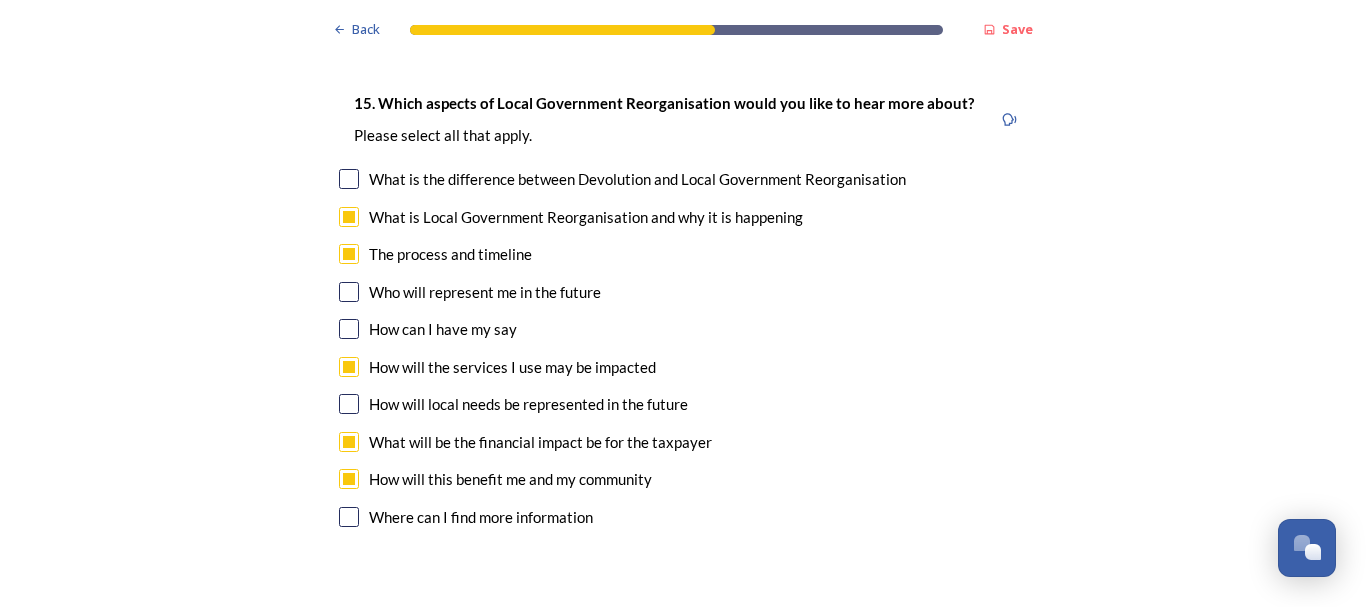 click at bounding box center (349, 179) 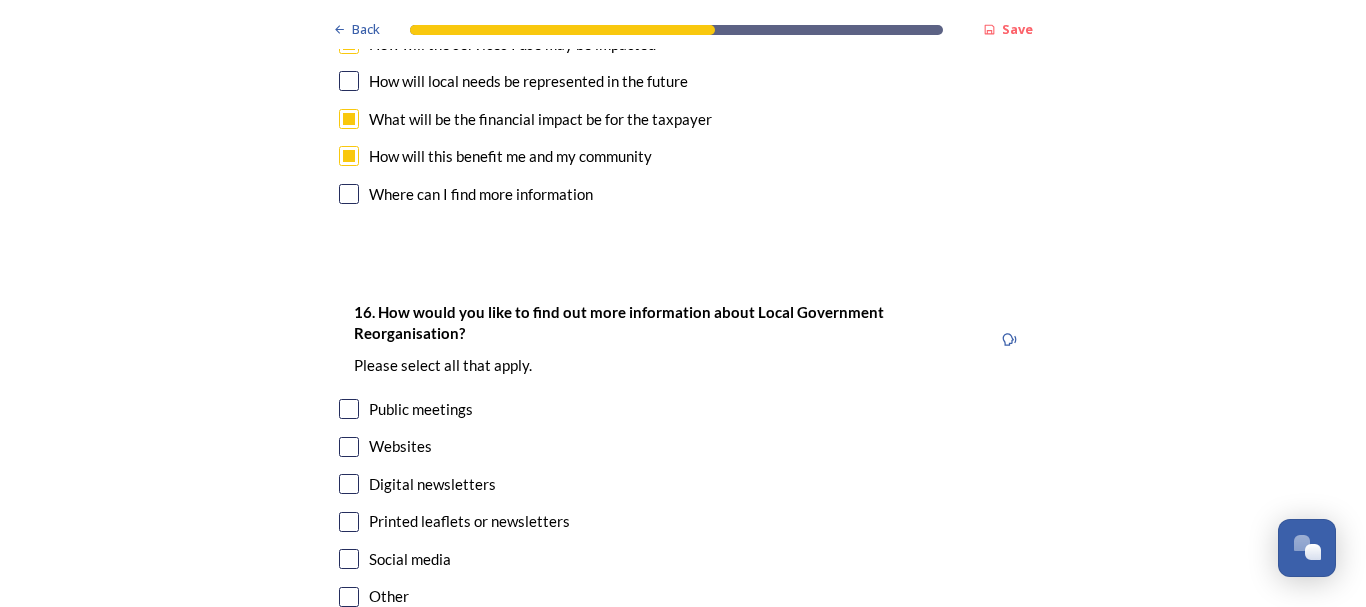 scroll, scrollTop: 6061, scrollLeft: 0, axis: vertical 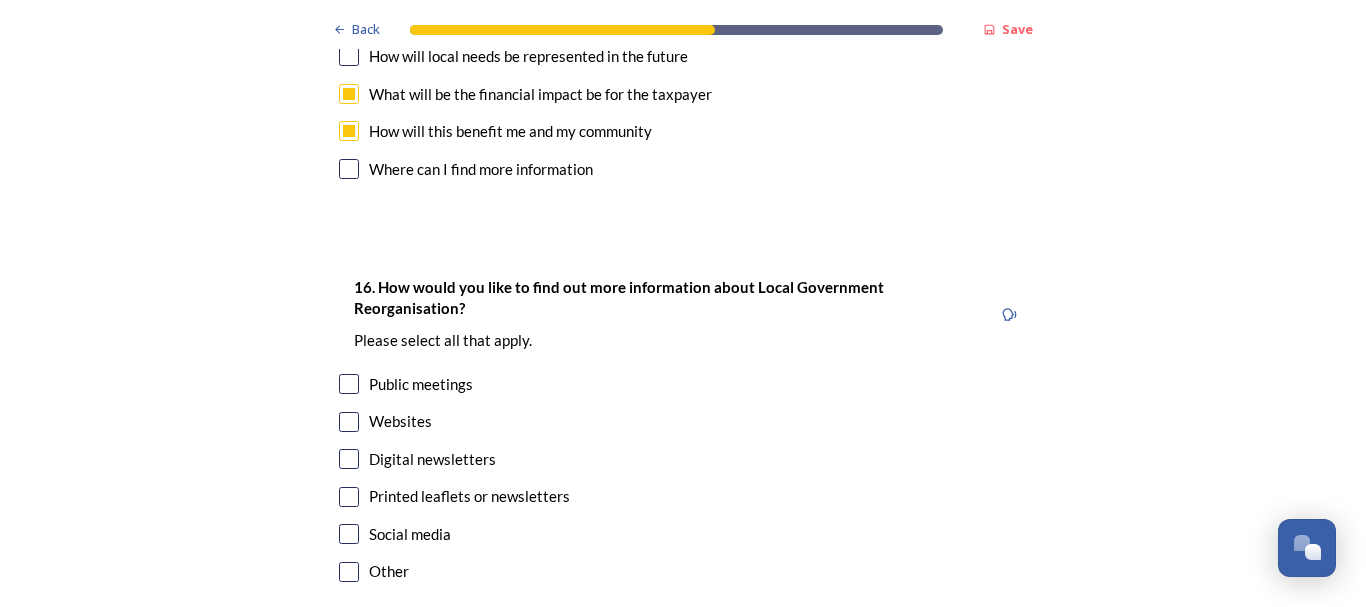click at bounding box center [349, 422] 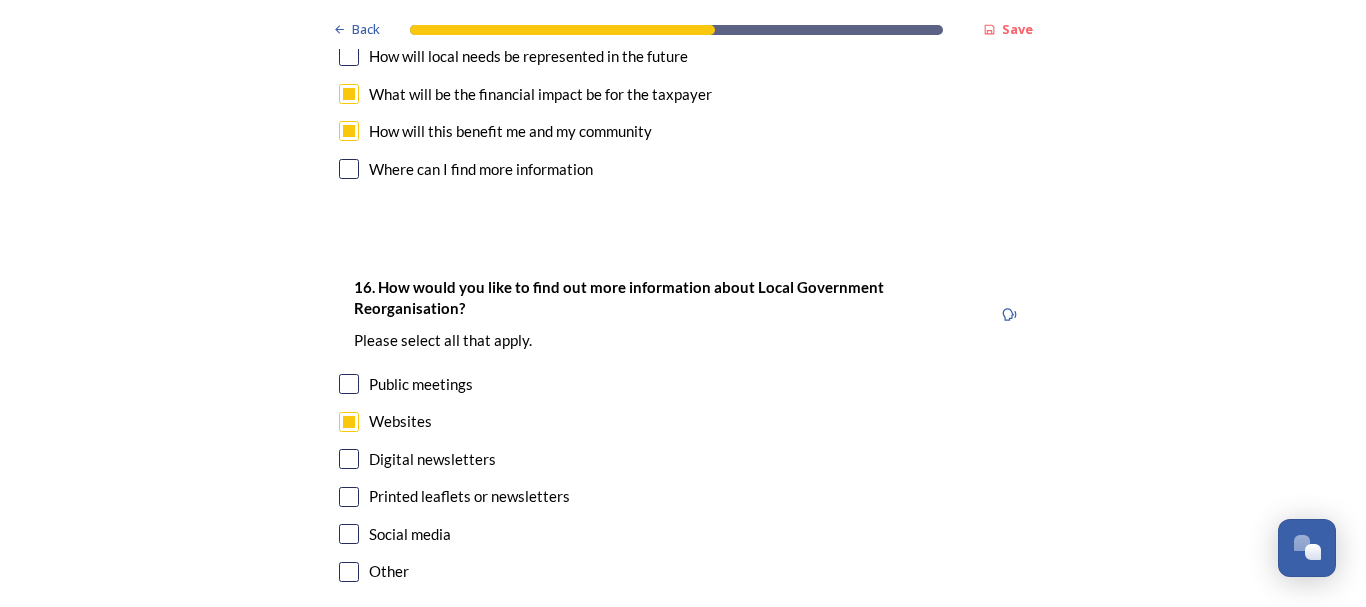 click at bounding box center [349, 459] 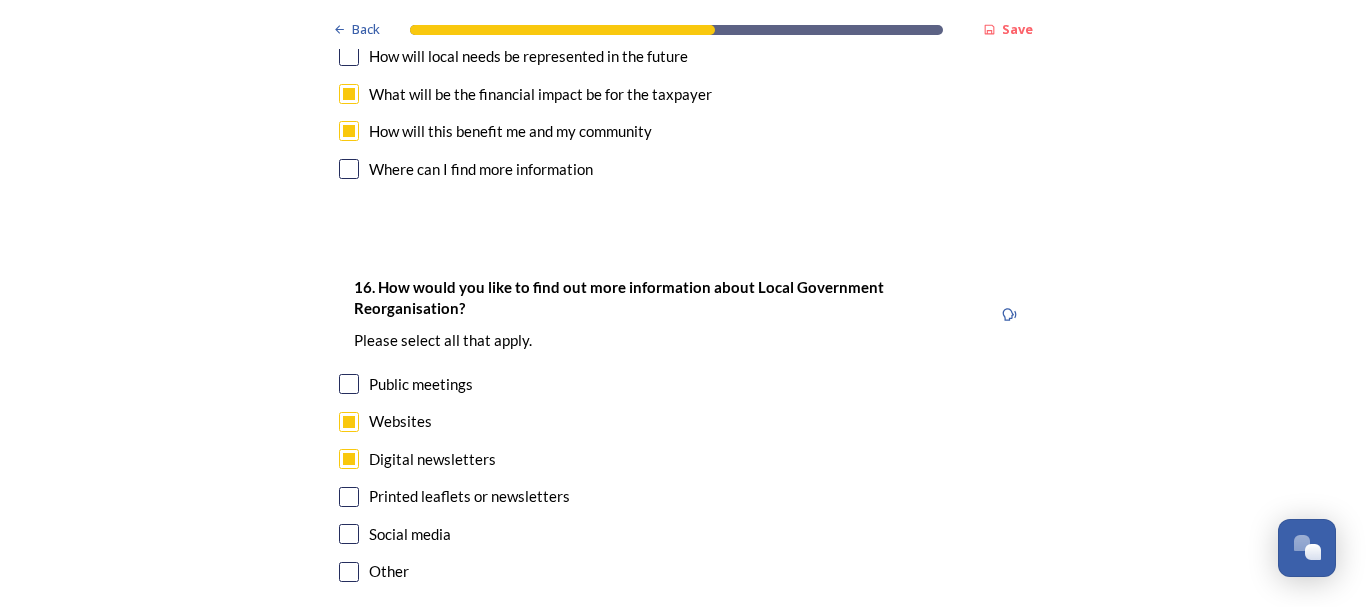 click at bounding box center [349, 534] 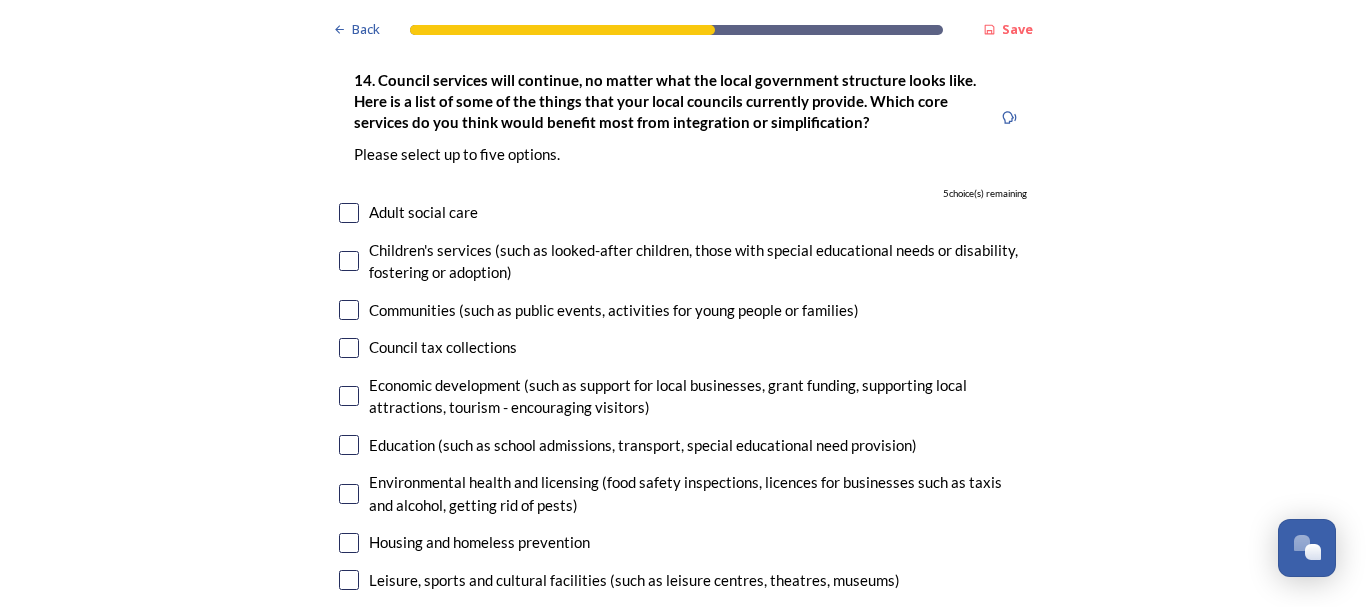 scroll, scrollTop: 4663, scrollLeft: 0, axis: vertical 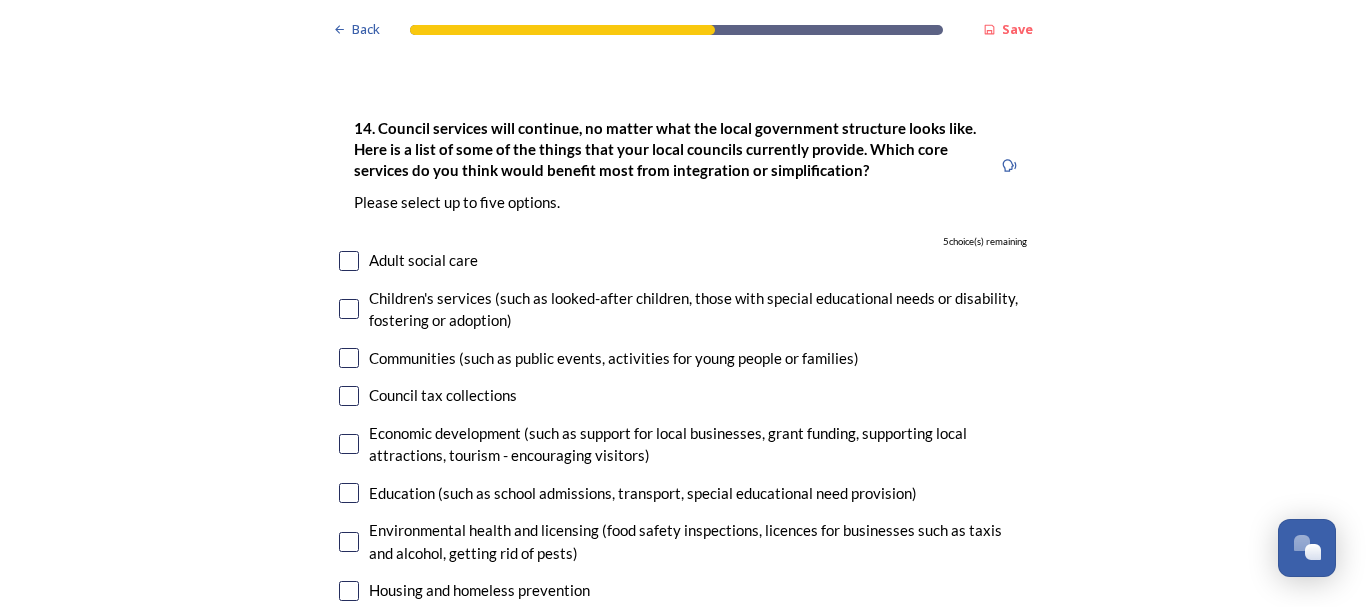 drag, startPoint x: 851, startPoint y: 150, endPoint x: 856, endPoint y: 172, distance: 22.561028 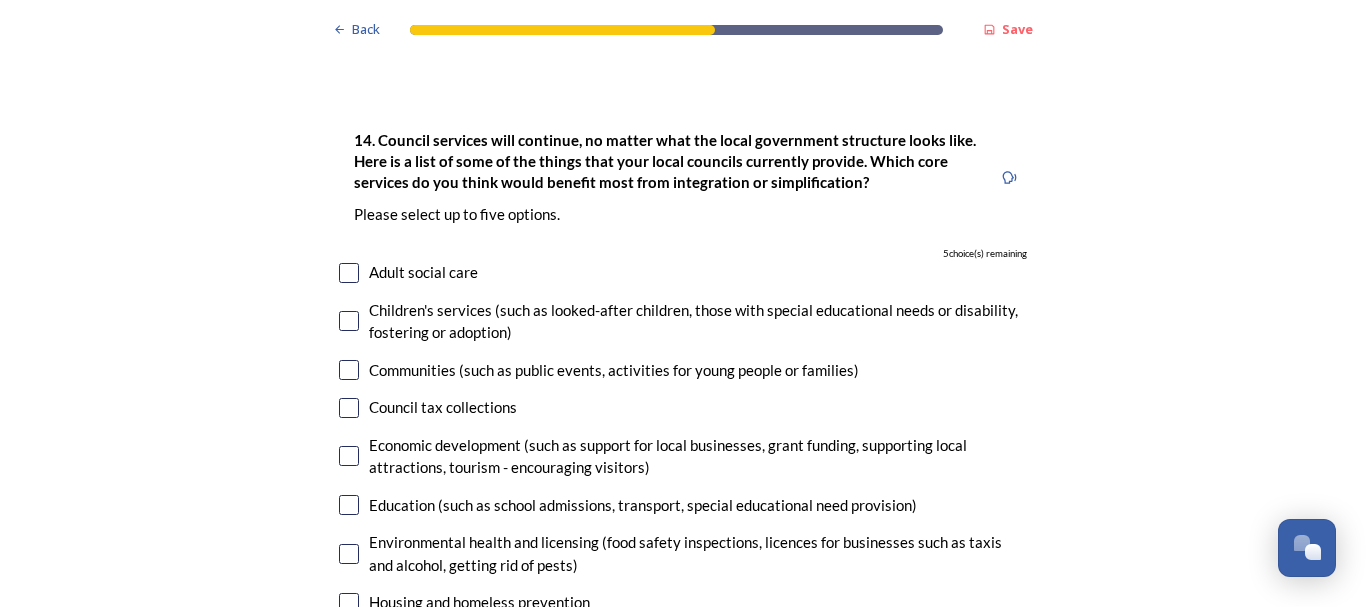 scroll, scrollTop: 4650, scrollLeft: 0, axis: vertical 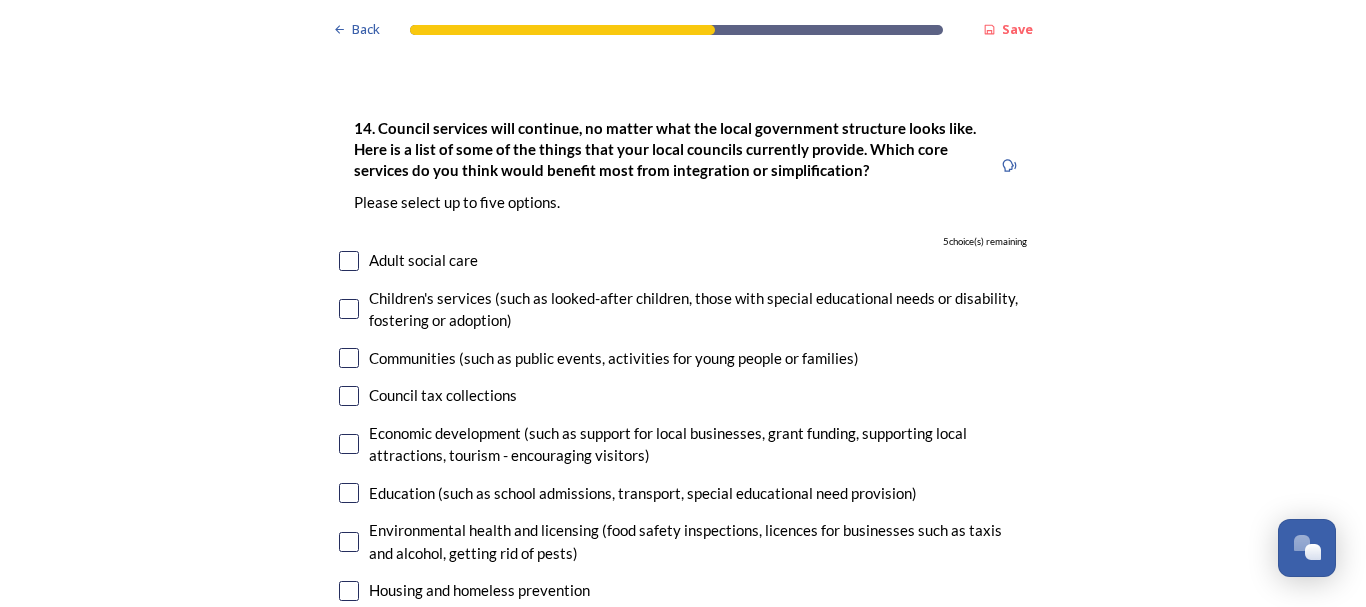 click at bounding box center [349, 309] 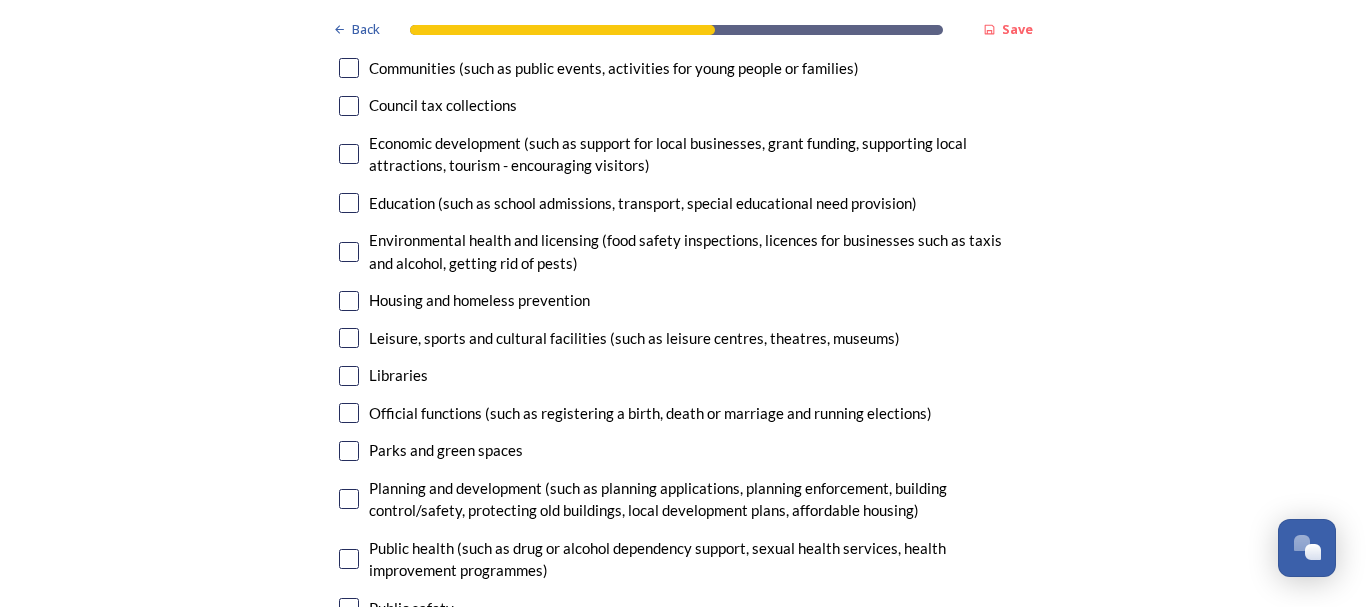 scroll, scrollTop: 4952, scrollLeft: 0, axis: vertical 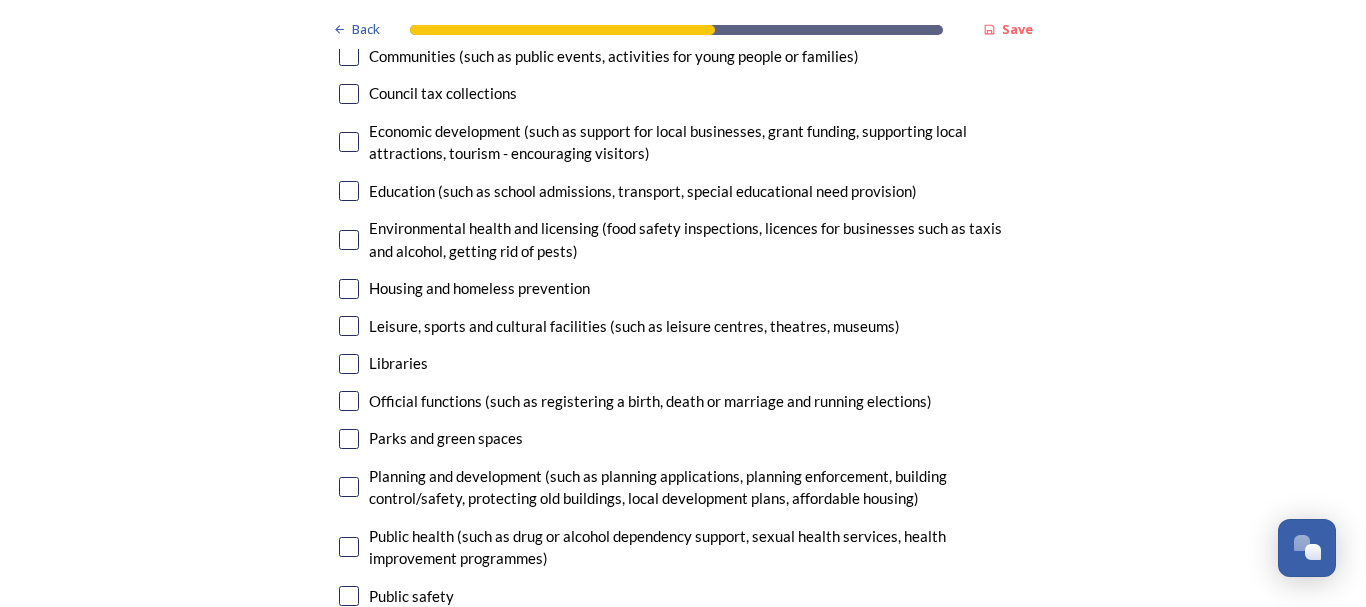 click at bounding box center [349, 142] 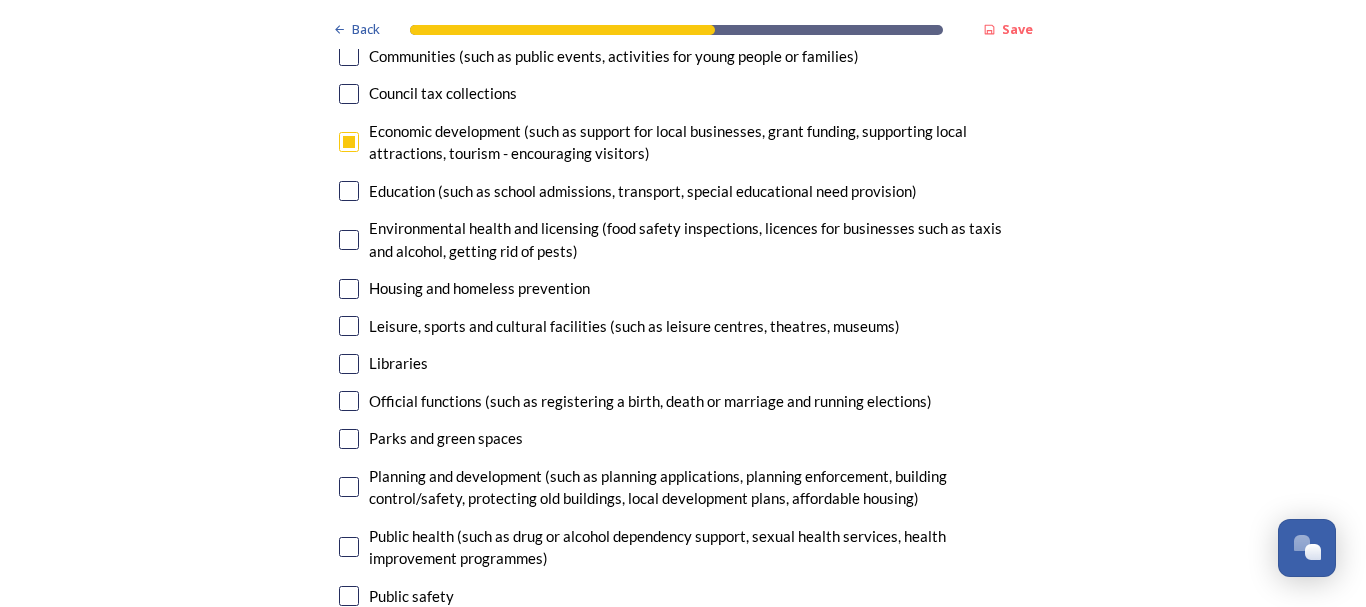 click at bounding box center (349, 191) 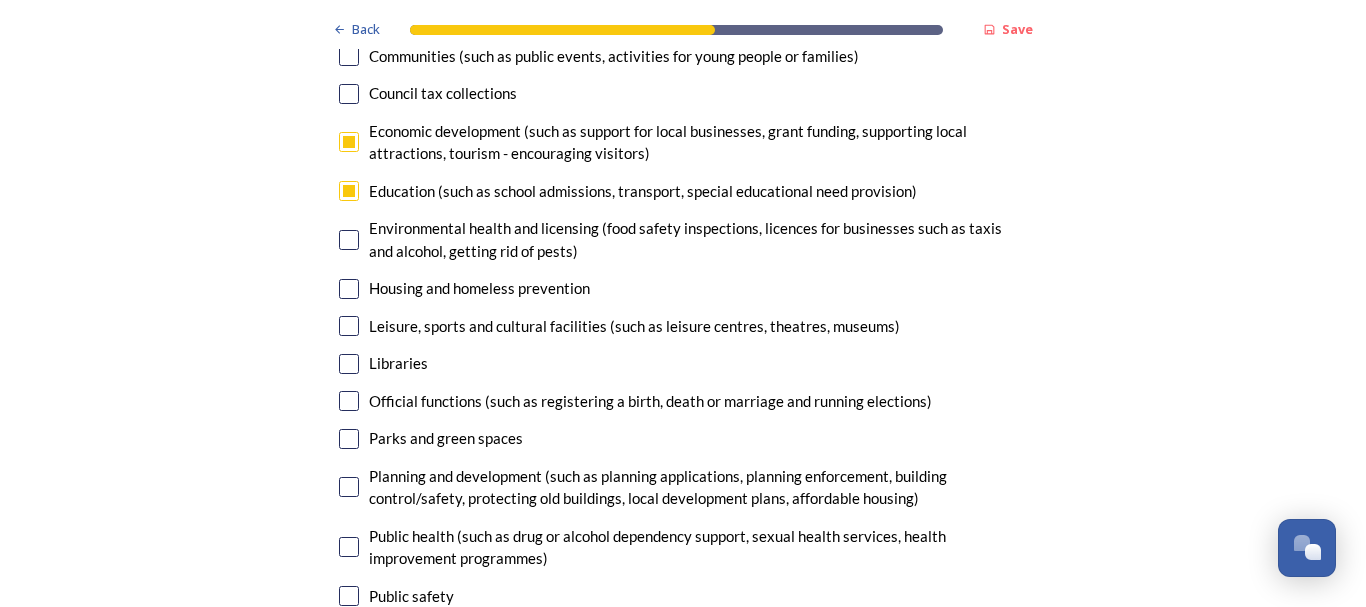 click at bounding box center [349, 240] 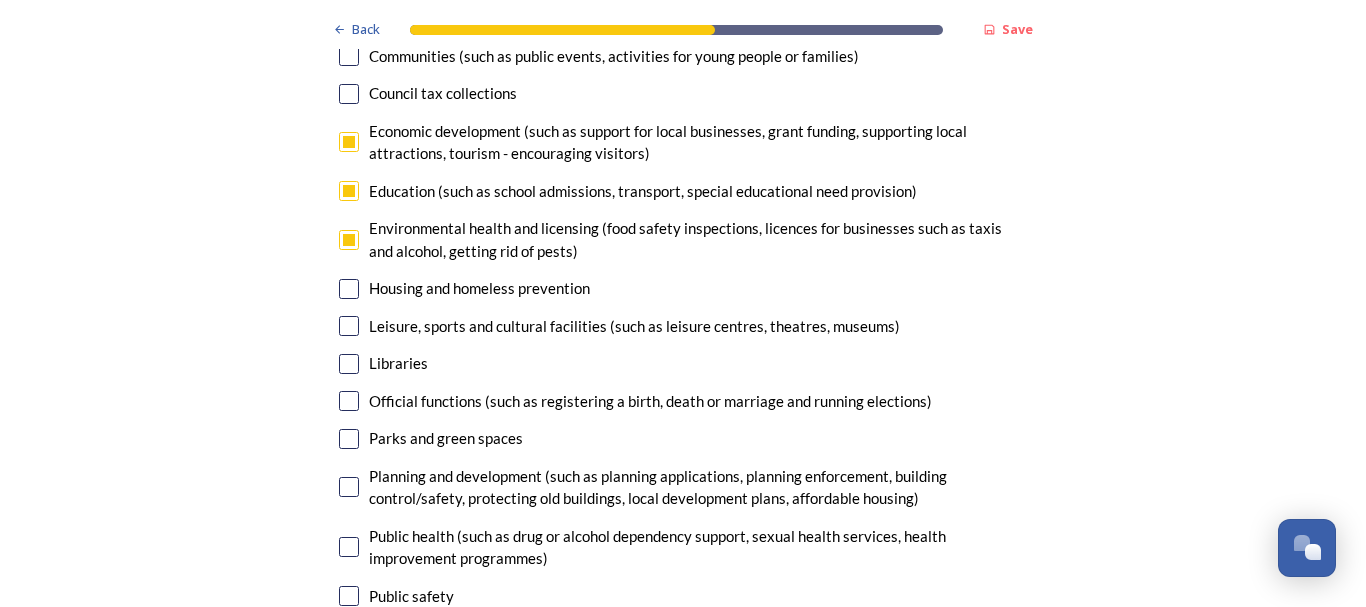 click at bounding box center (349, 547) 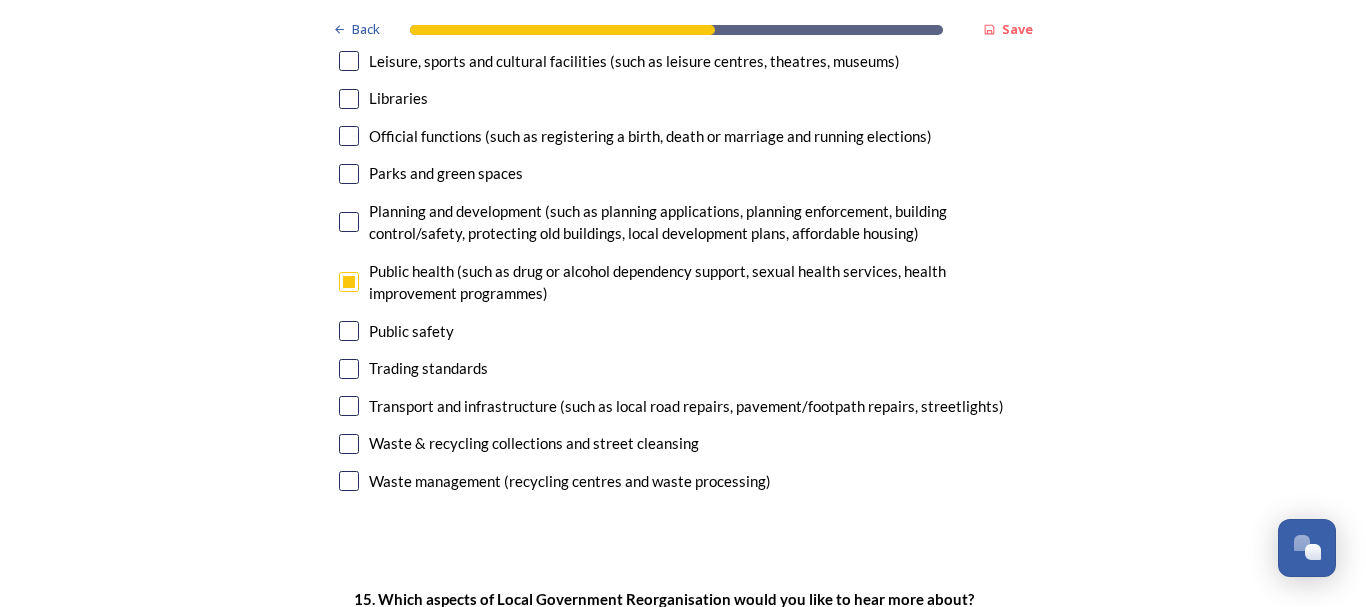 scroll, scrollTop: 5229, scrollLeft: 0, axis: vertical 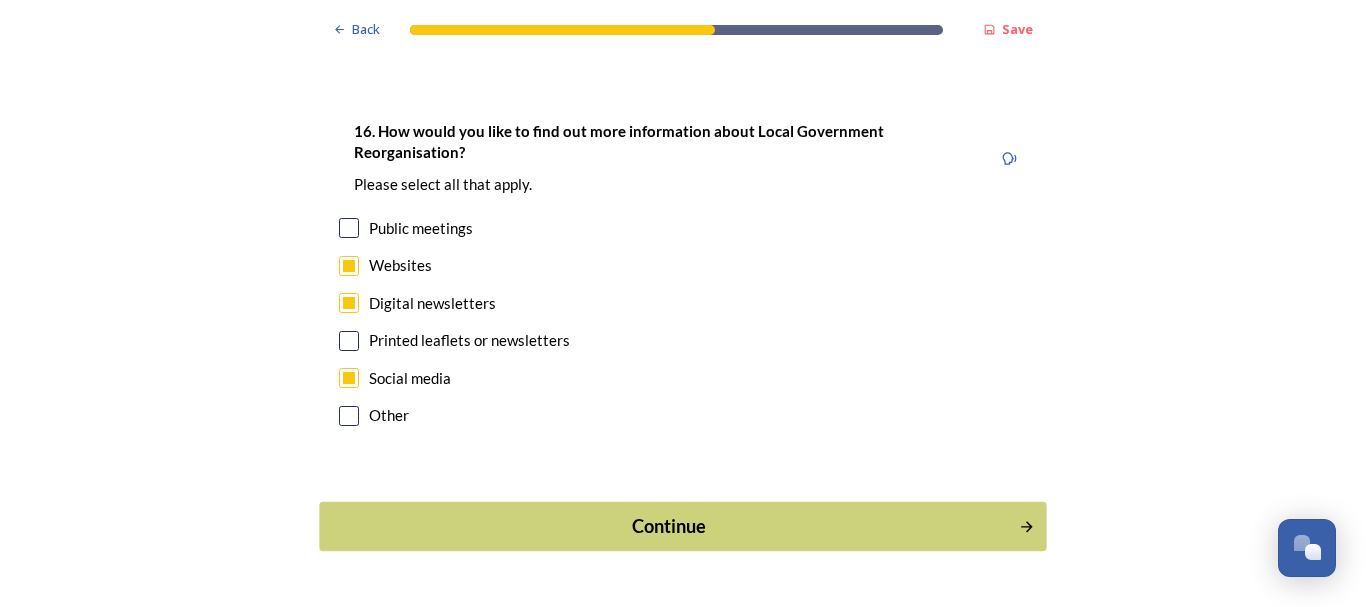 click on "Continue" at bounding box center [682, 526] 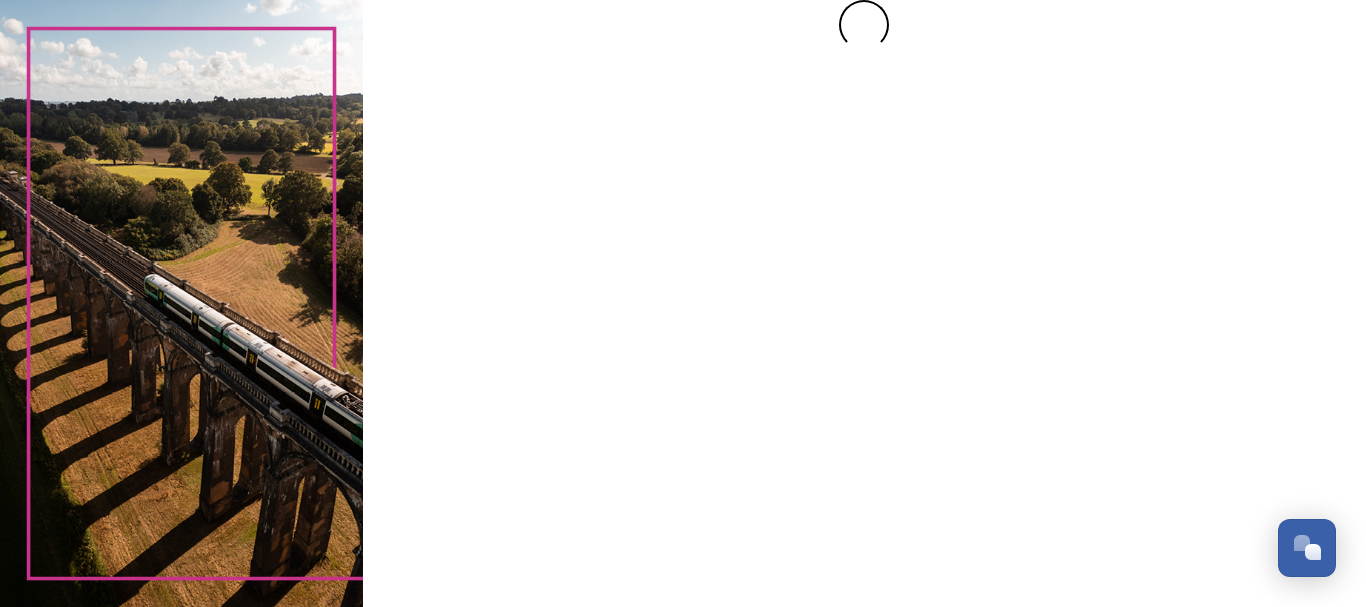 scroll, scrollTop: 0, scrollLeft: 0, axis: both 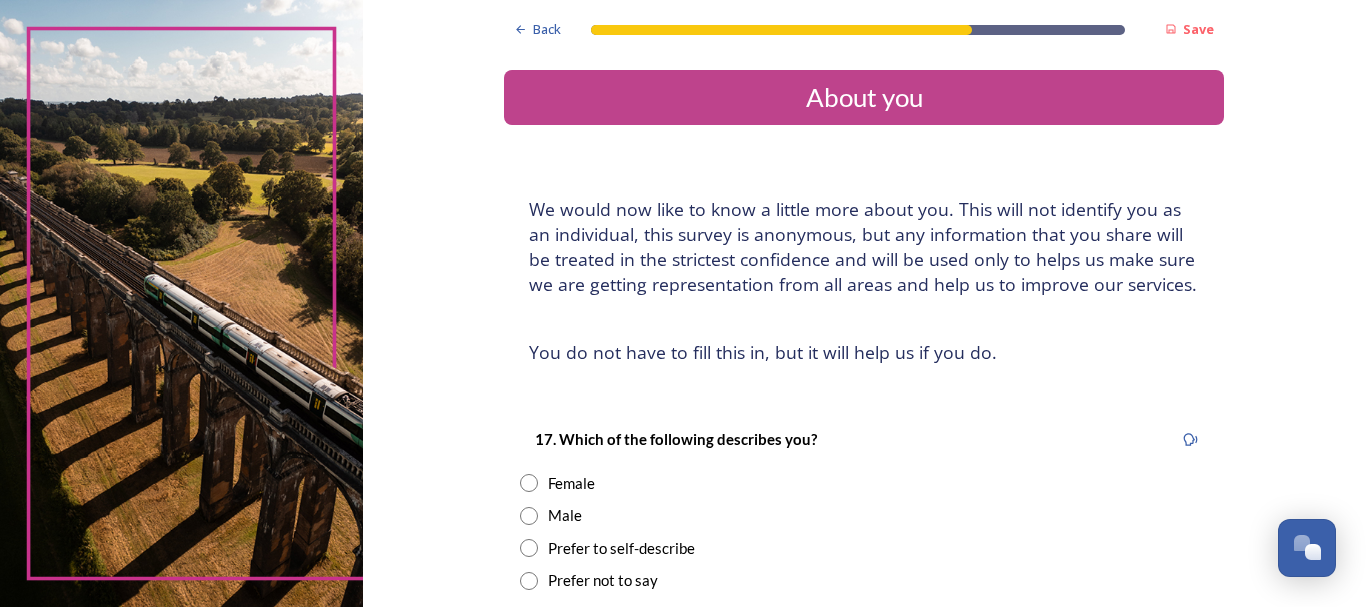 click on "Female" at bounding box center [571, 483] 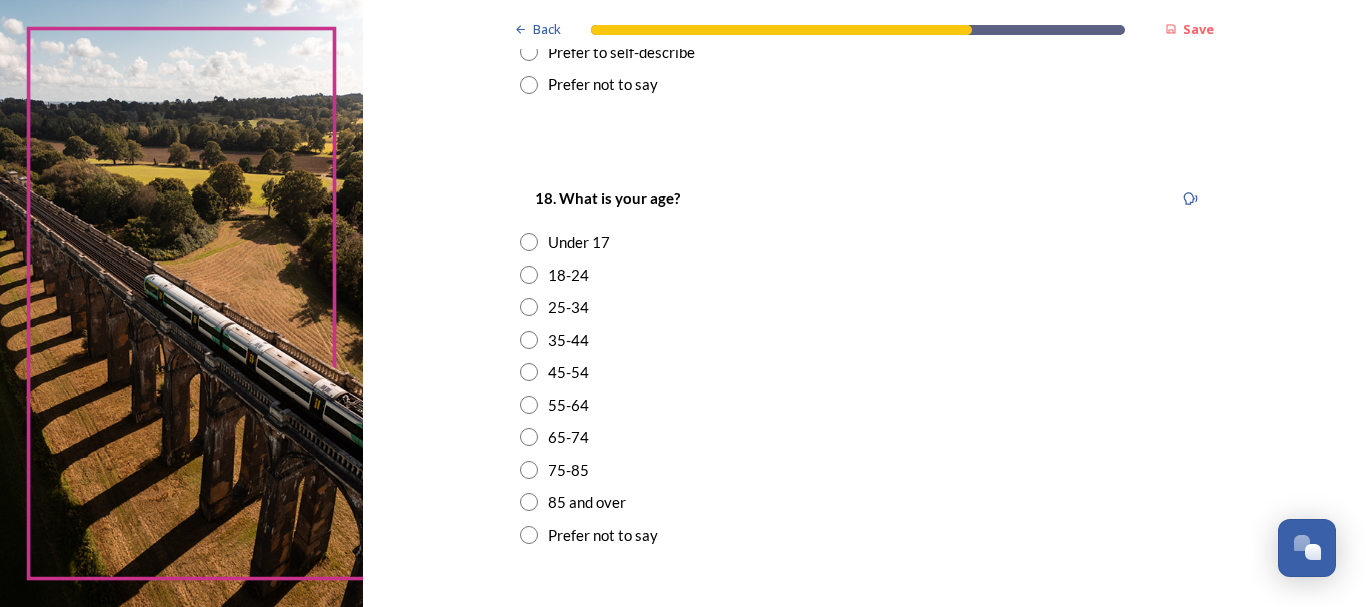 scroll, scrollTop: 533, scrollLeft: 0, axis: vertical 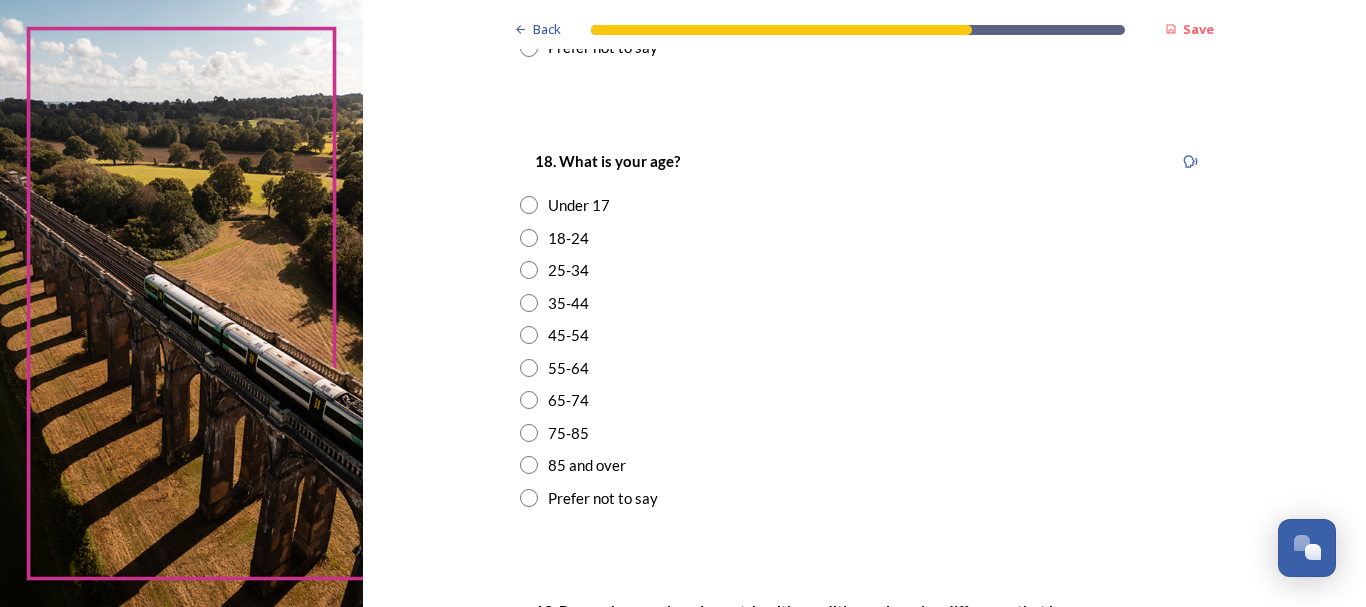 click on "45-54" at bounding box center [568, 335] 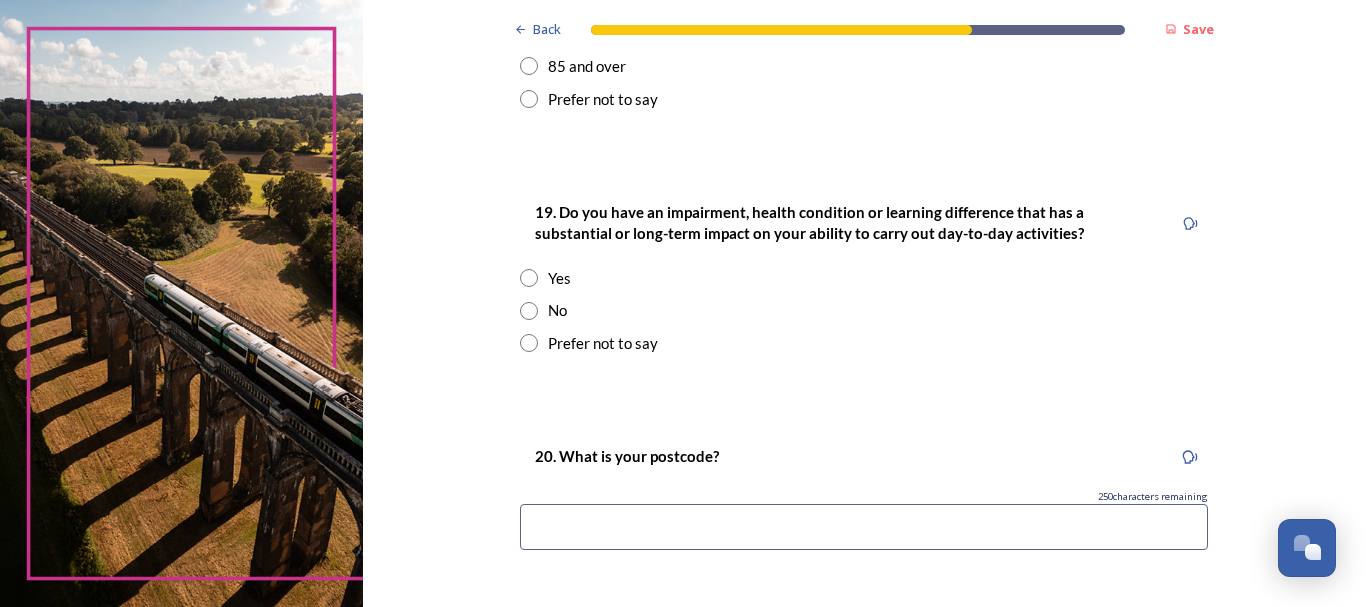 scroll, scrollTop: 944, scrollLeft: 0, axis: vertical 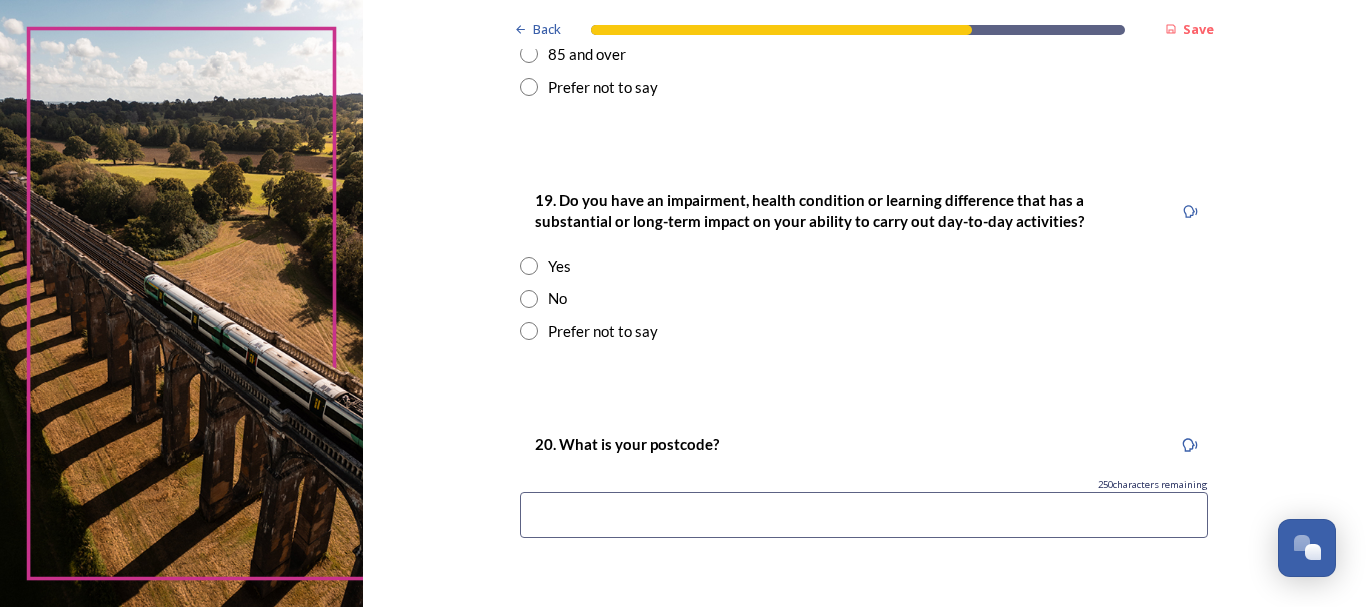 click on "Yes" at bounding box center (559, 266) 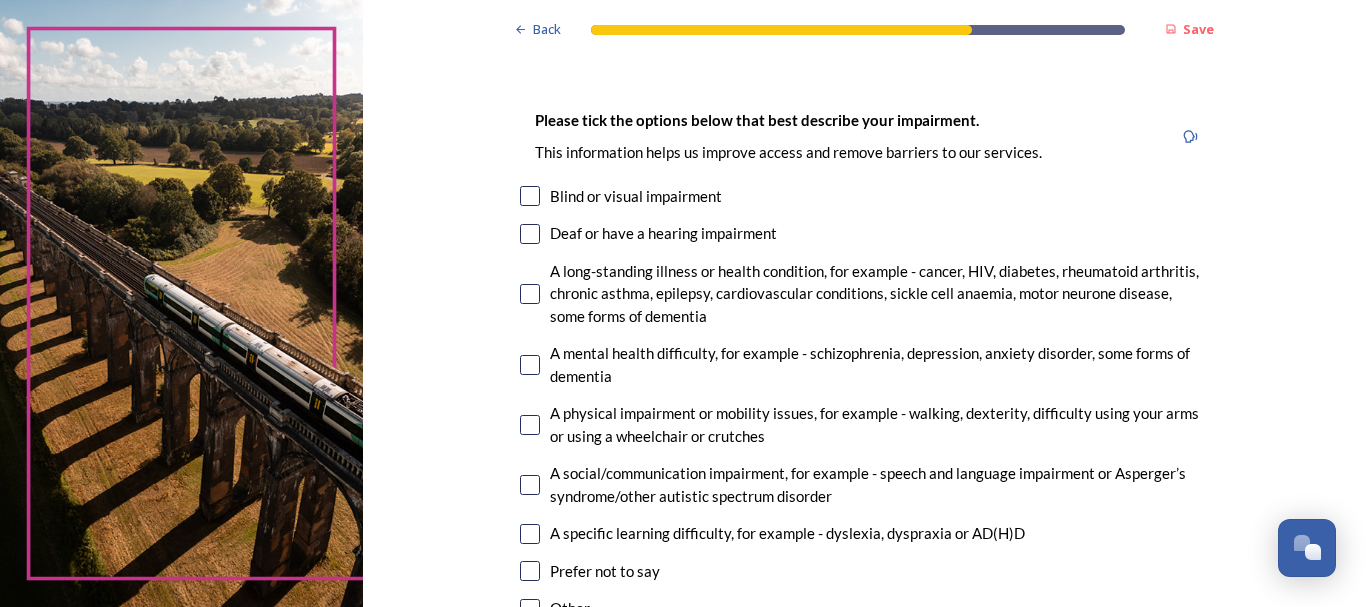 scroll, scrollTop: 1312, scrollLeft: 0, axis: vertical 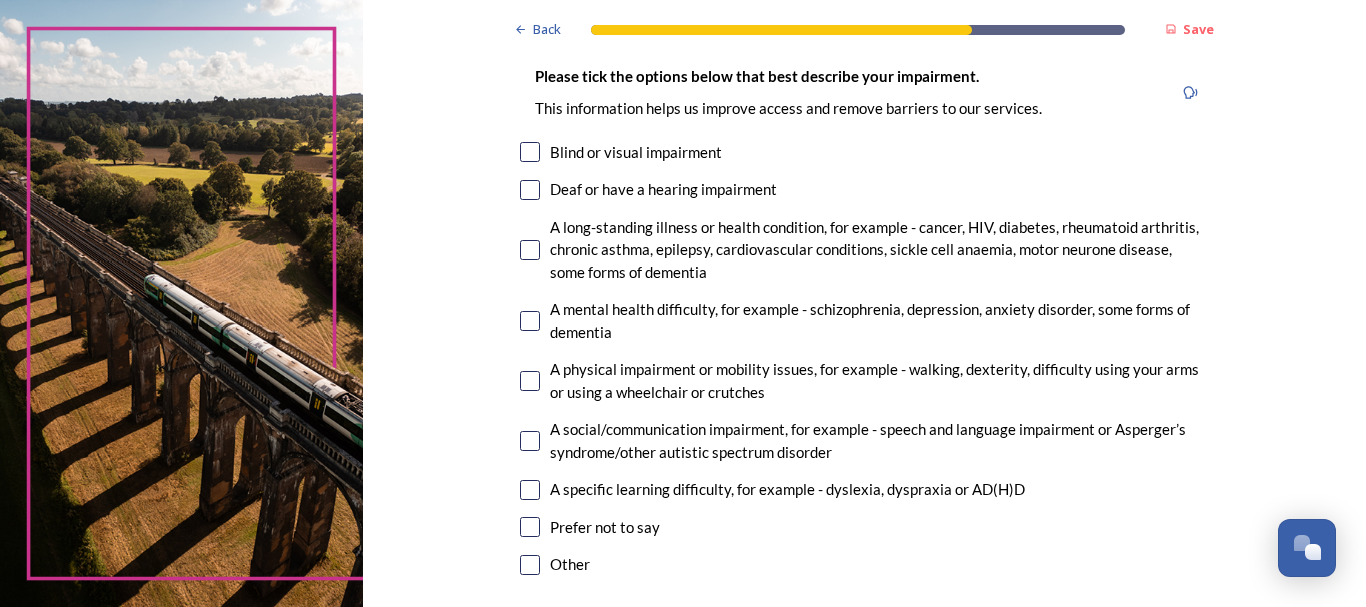 click at bounding box center (530, 250) 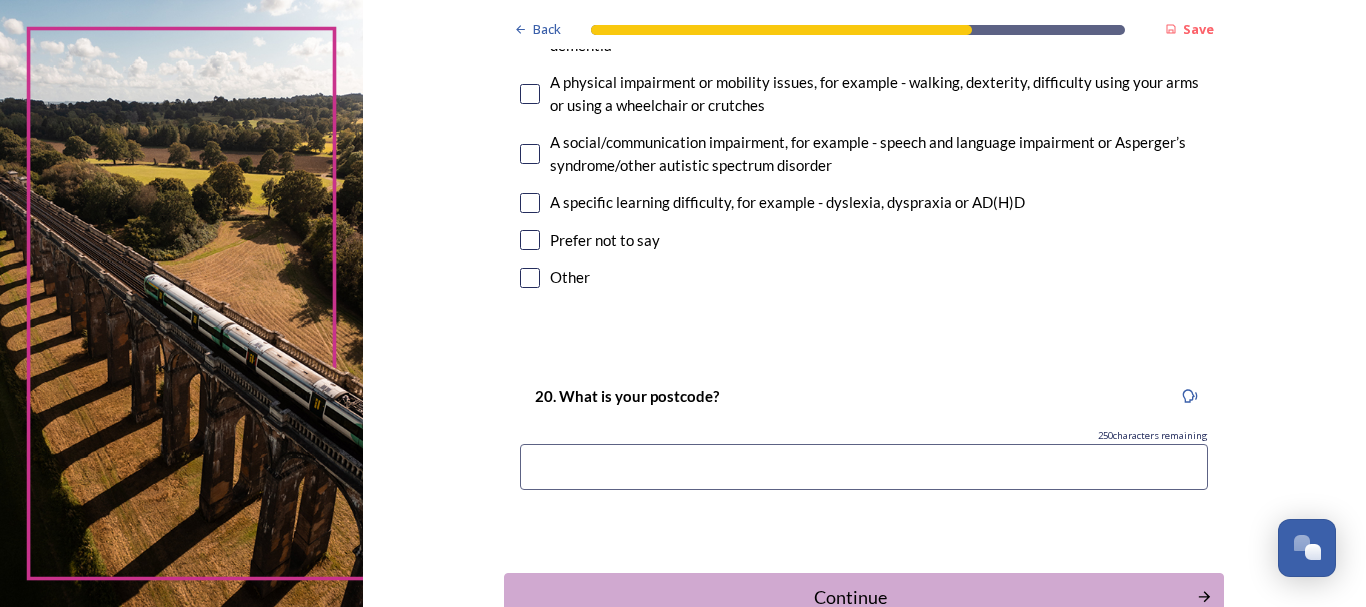 scroll, scrollTop: 1640, scrollLeft: 0, axis: vertical 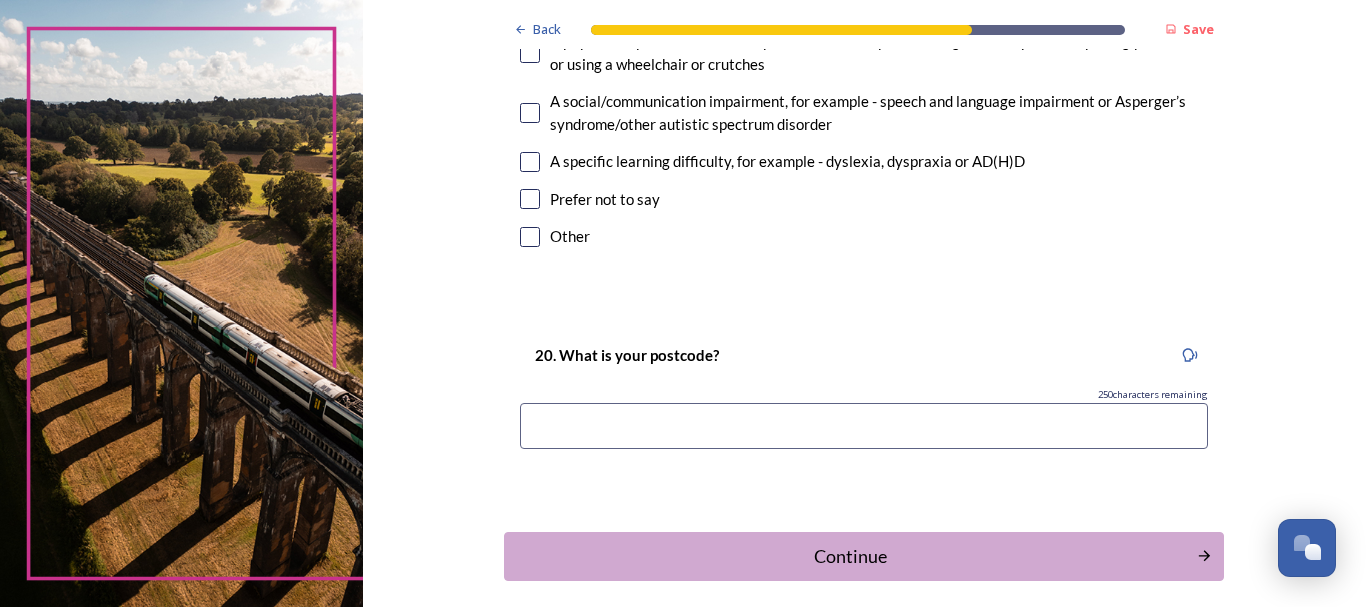 click at bounding box center [864, 426] 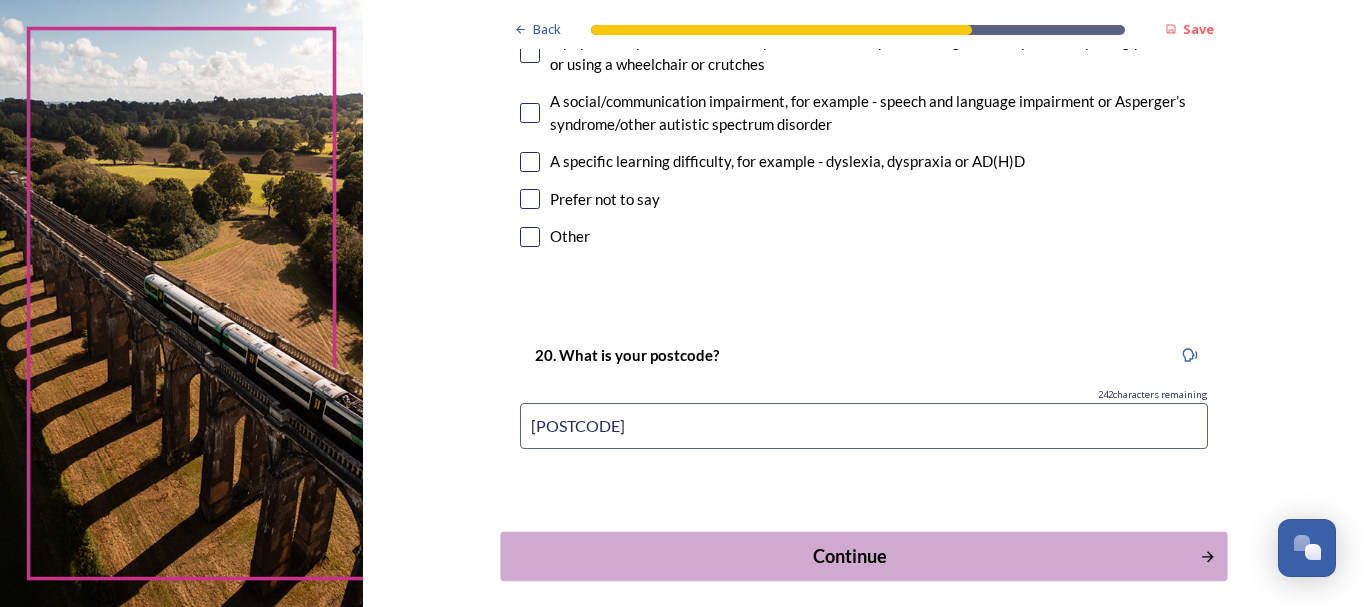 type on "[POSTCODE]" 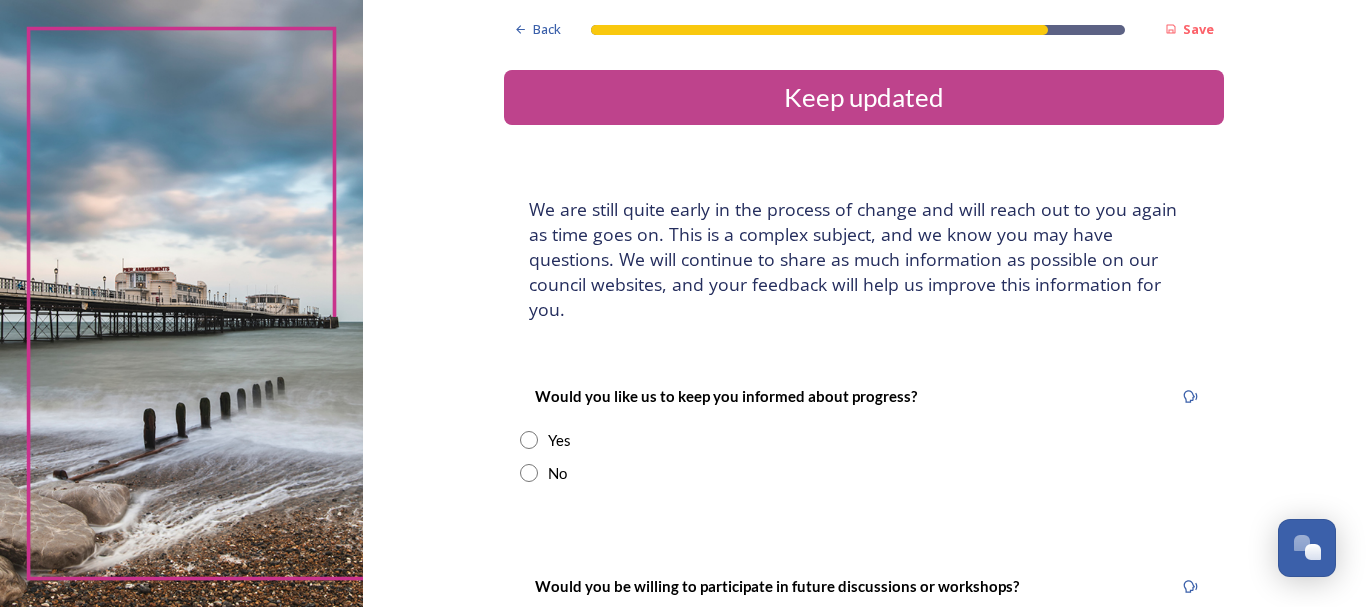 click at bounding box center (529, 440) 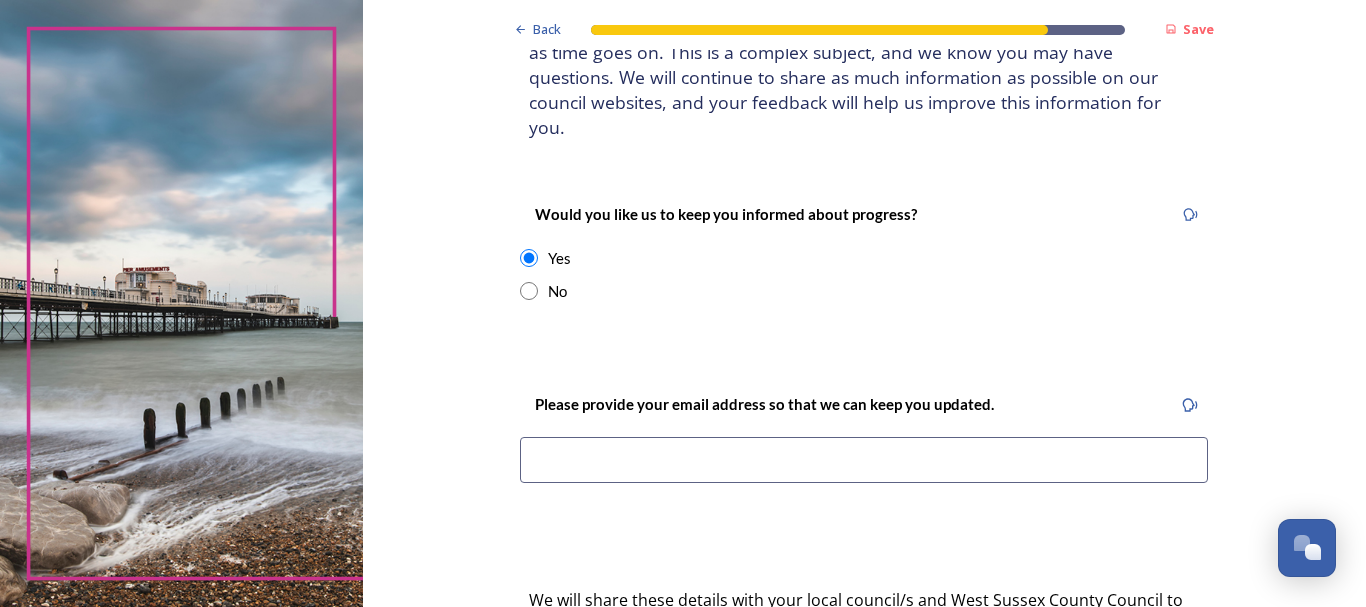 scroll, scrollTop: 184, scrollLeft: 0, axis: vertical 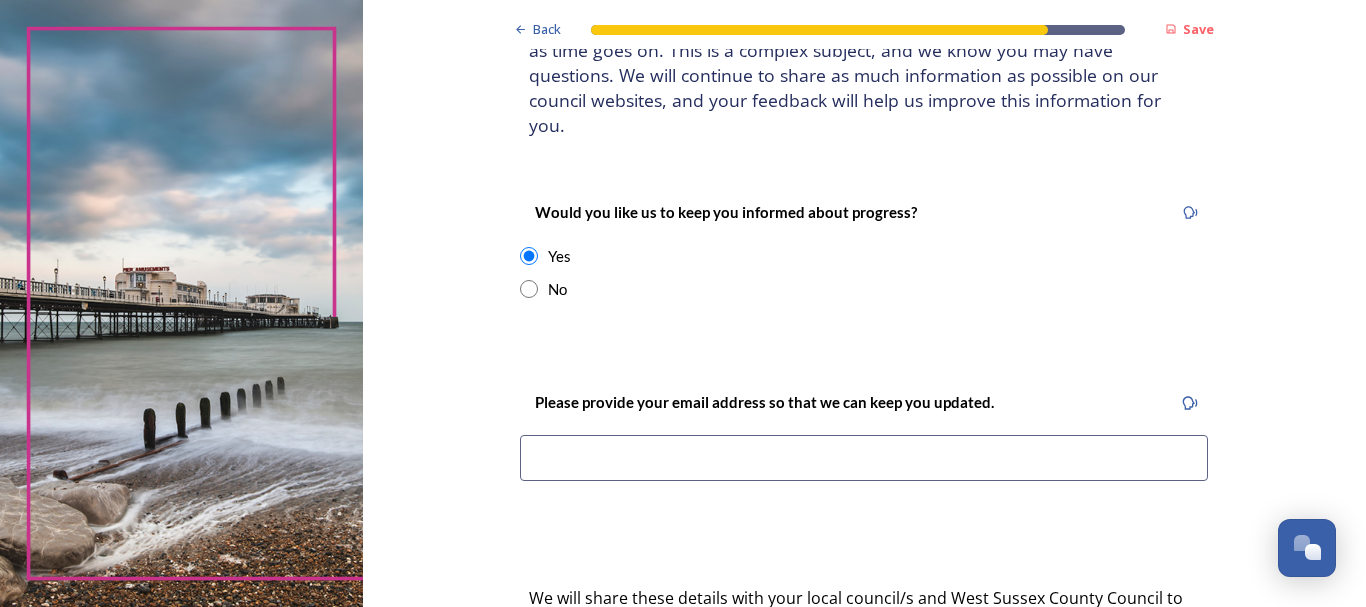 click at bounding box center (864, 458) 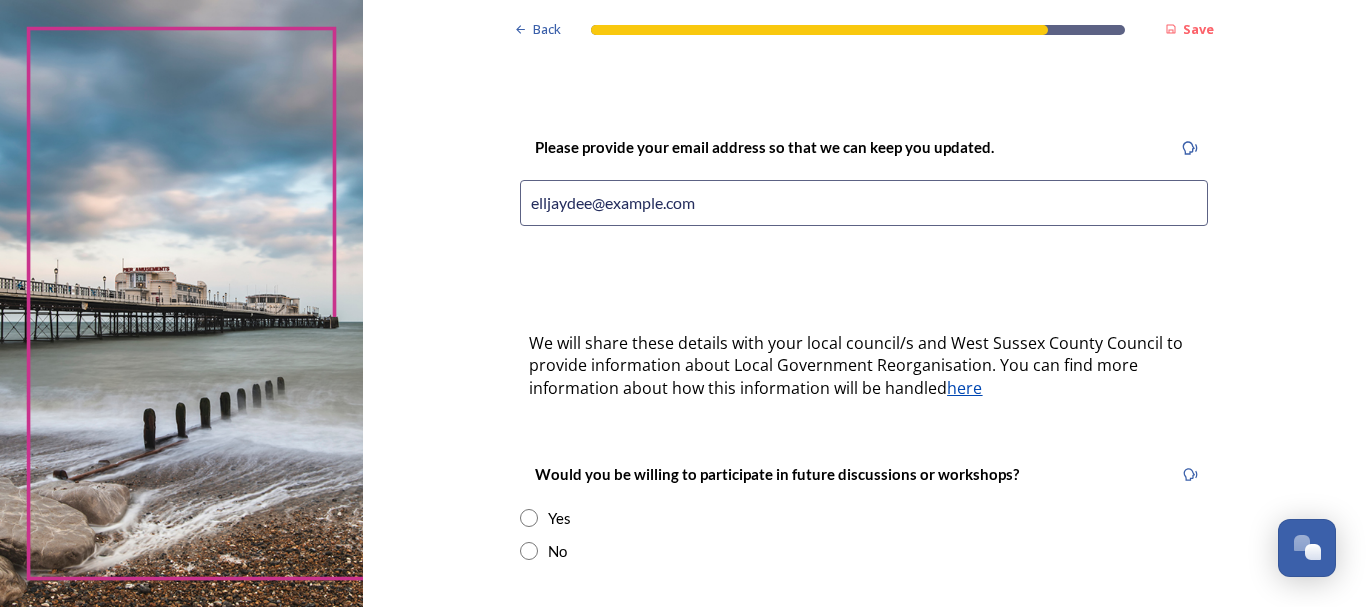 scroll, scrollTop: 447, scrollLeft: 0, axis: vertical 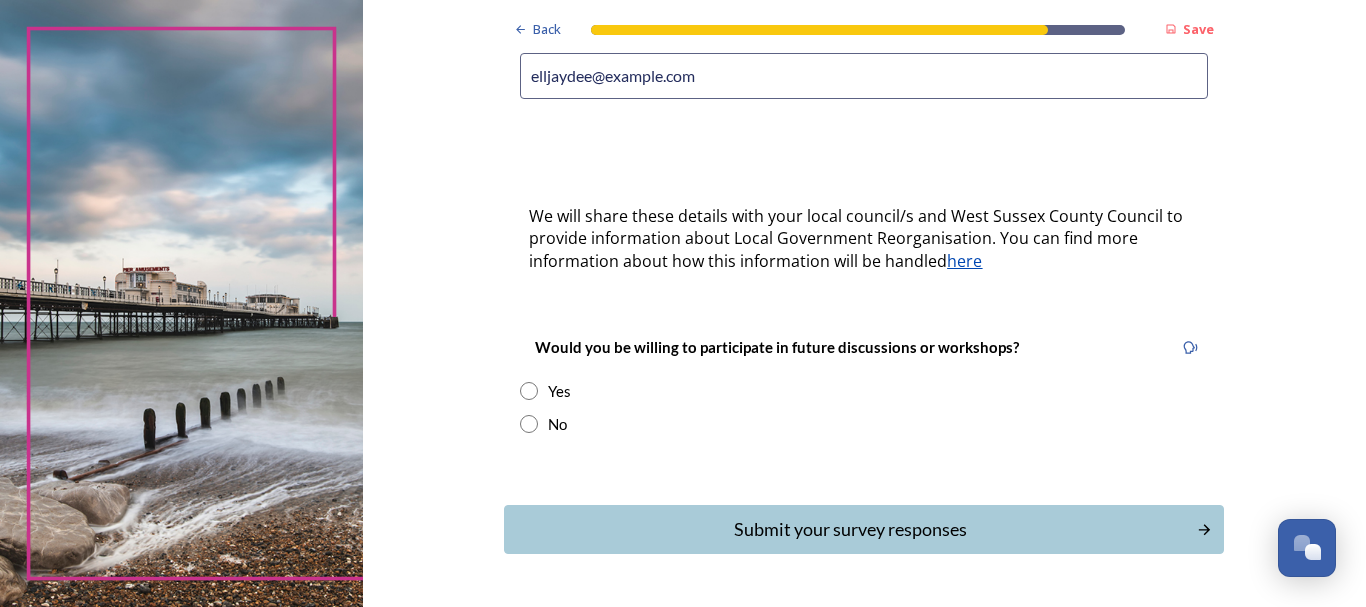 click on "No" at bounding box center (557, 424) 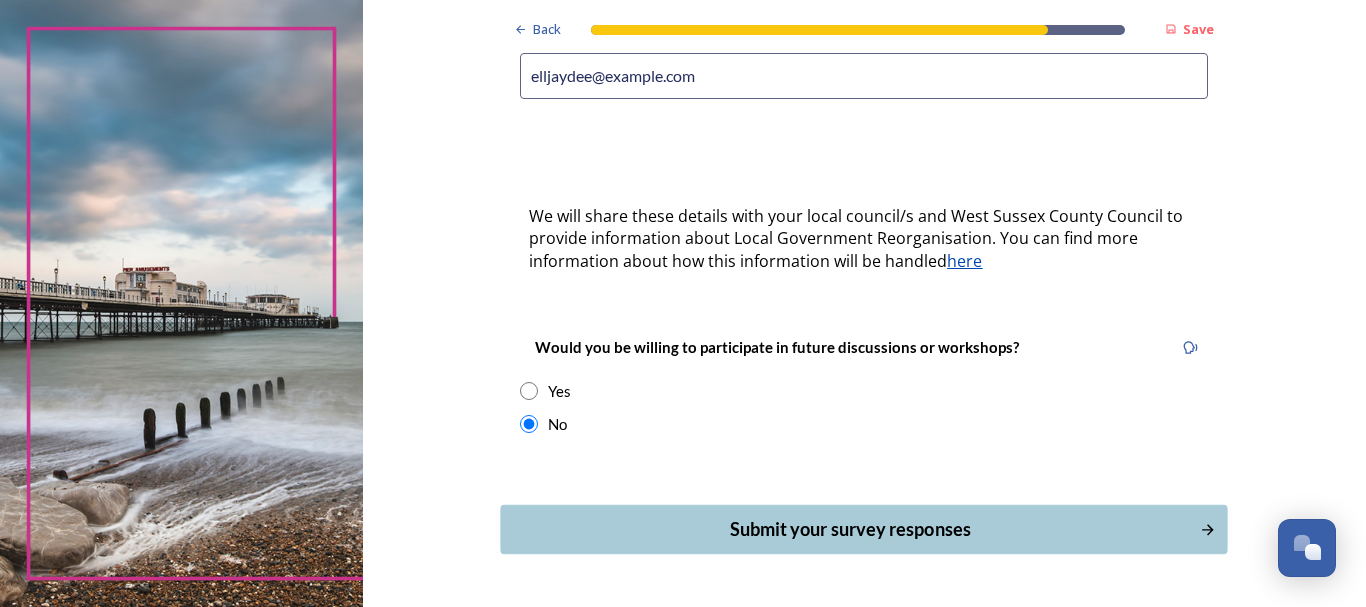 click on "Submit your survey responses" at bounding box center [850, 529] 